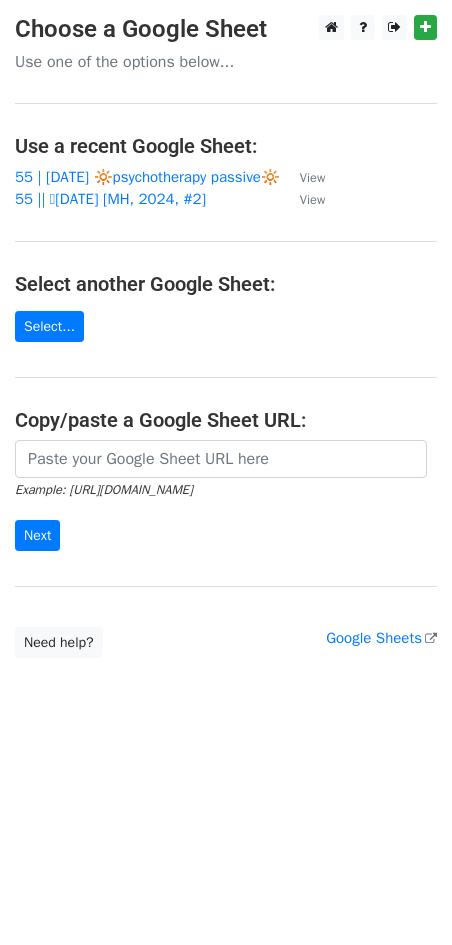 scroll, scrollTop: 0, scrollLeft: 0, axis: both 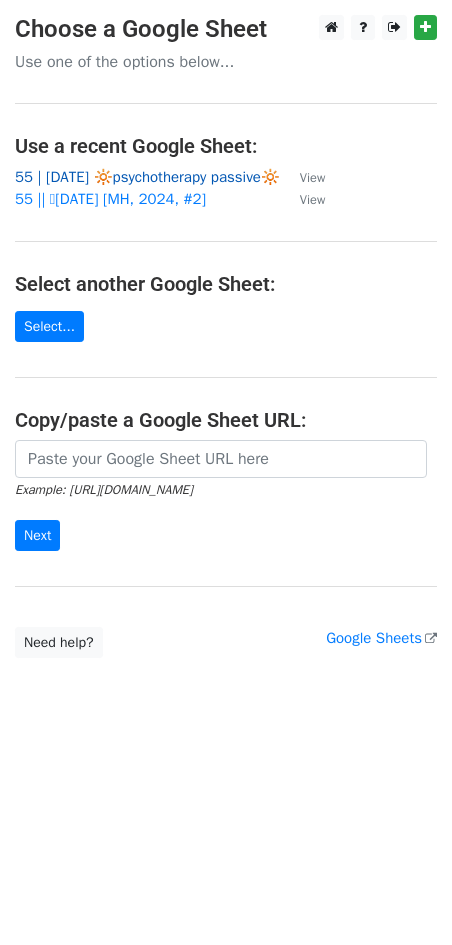 click on "55 | JULY 7 🔆psychotherapy passive🔆" at bounding box center (147, 177) 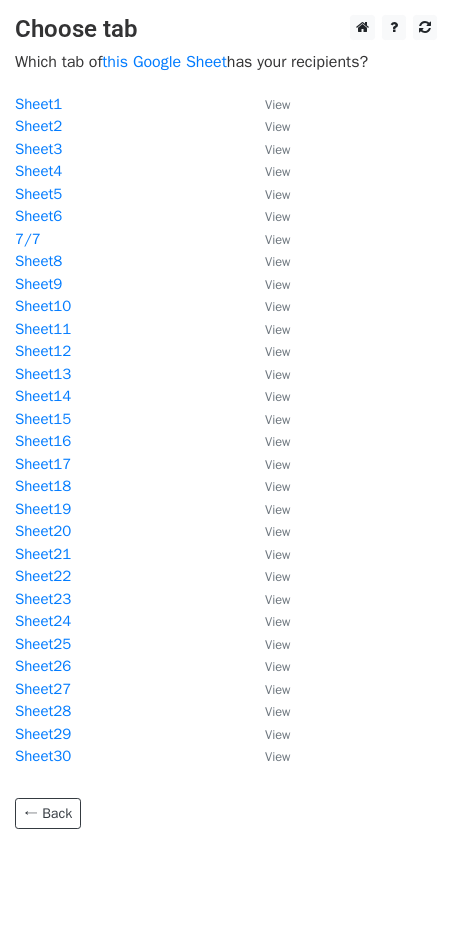 scroll, scrollTop: 0, scrollLeft: 0, axis: both 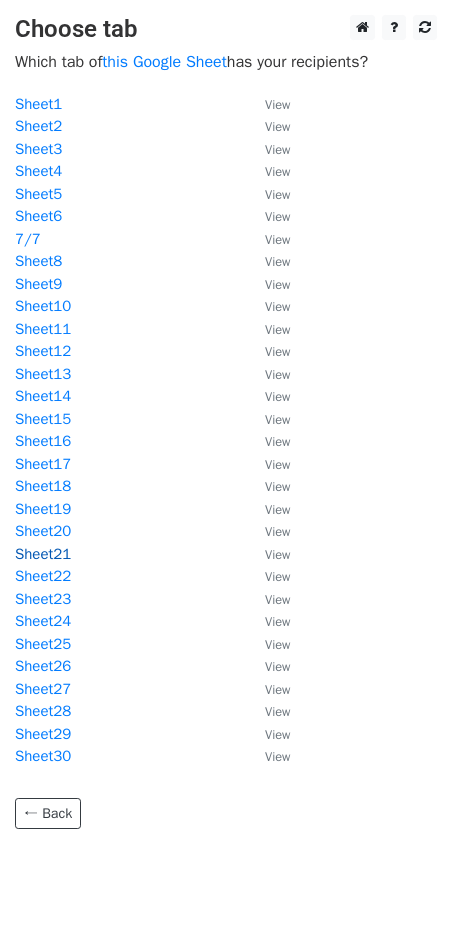 click on "Sheet21" at bounding box center (43, 554) 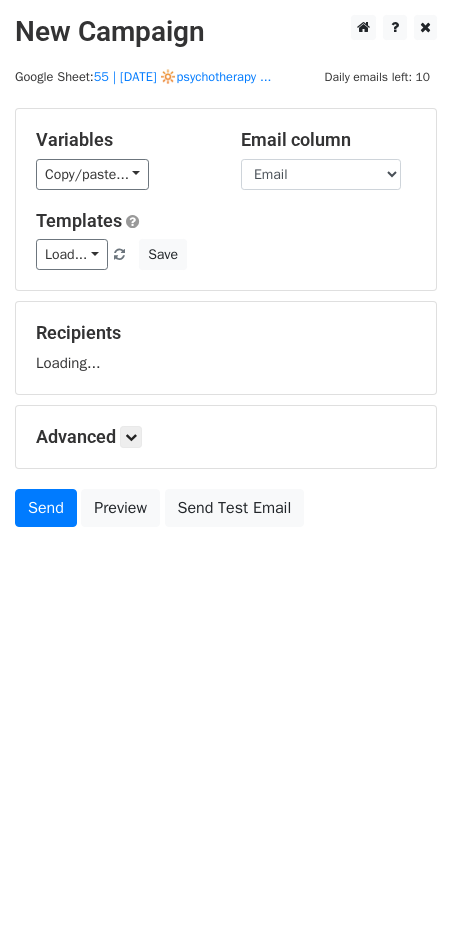 scroll, scrollTop: 0, scrollLeft: 0, axis: both 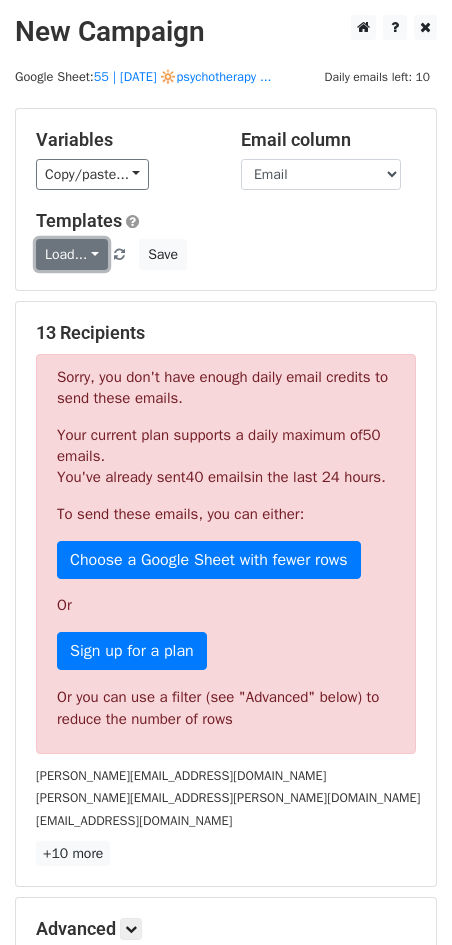 click on "Load..." at bounding box center [72, 254] 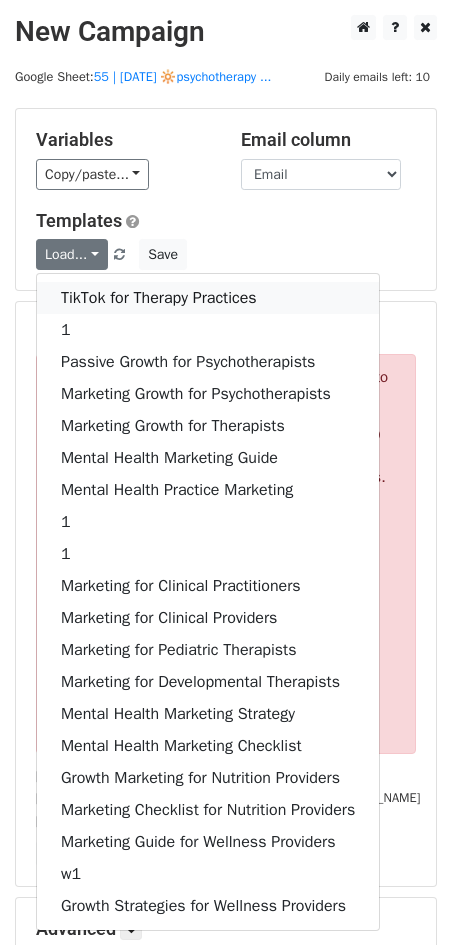 click on "TikTok for Therapy Practices" at bounding box center (208, 298) 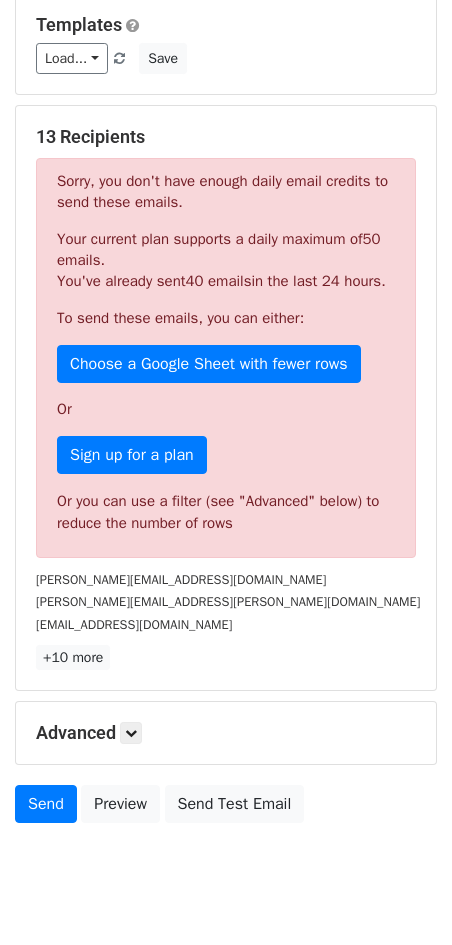 scroll, scrollTop: 262, scrollLeft: 0, axis: vertical 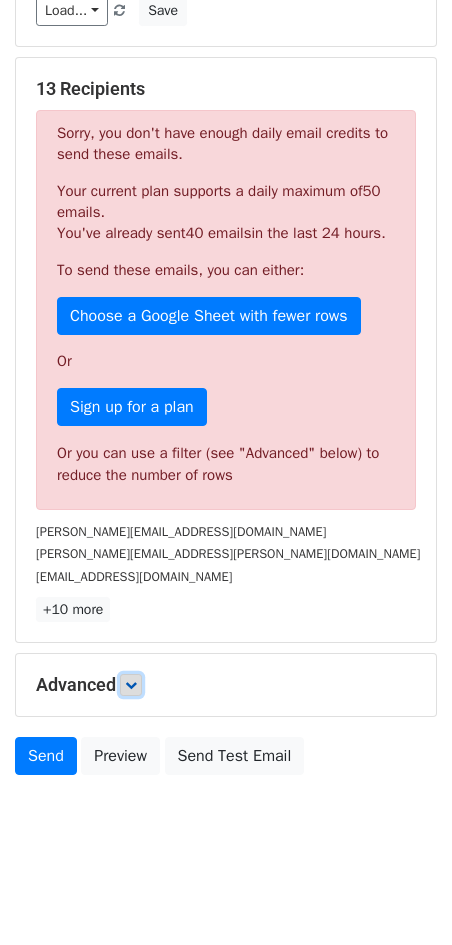 click at bounding box center [131, 685] 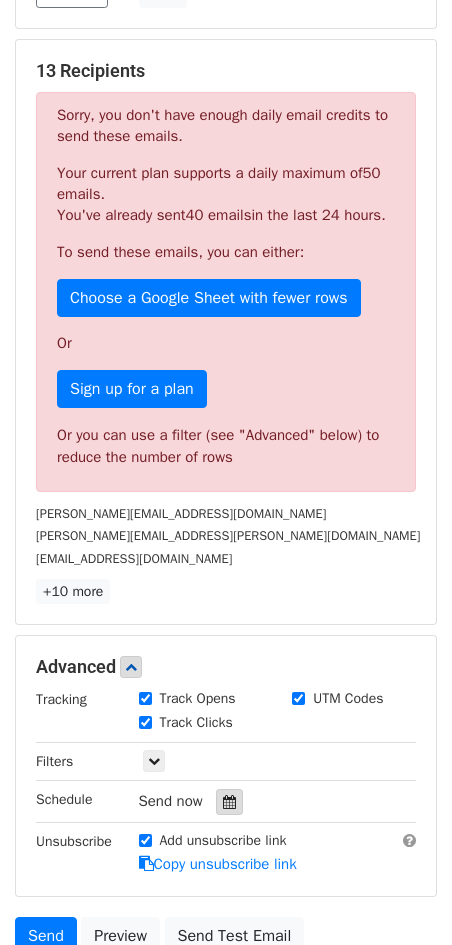 click at bounding box center [229, 802] 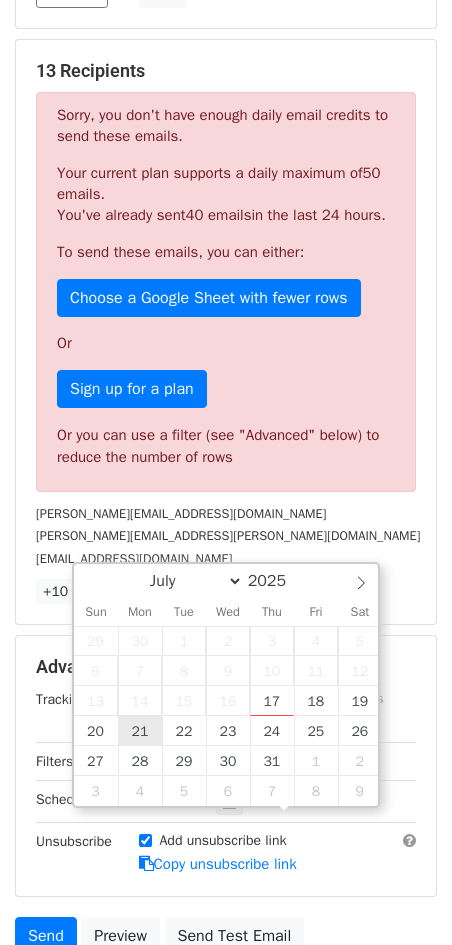 type on "2025-07-21 12:00" 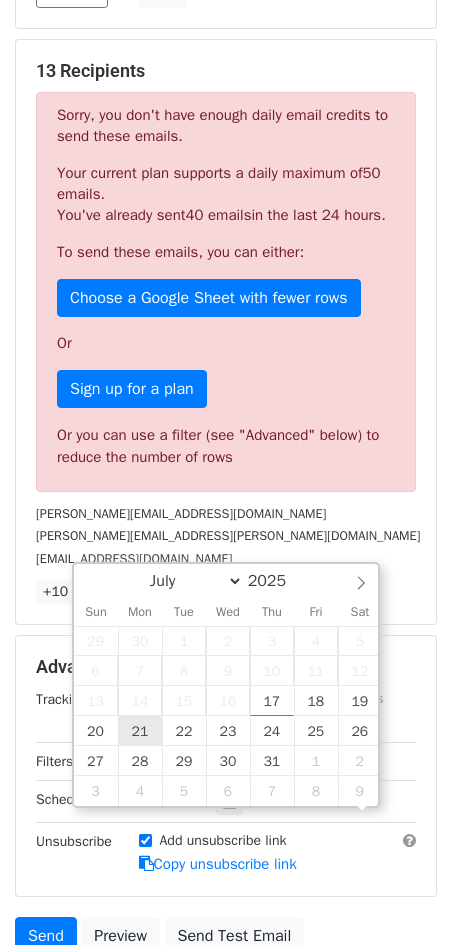 scroll, scrollTop: 0, scrollLeft: 0, axis: both 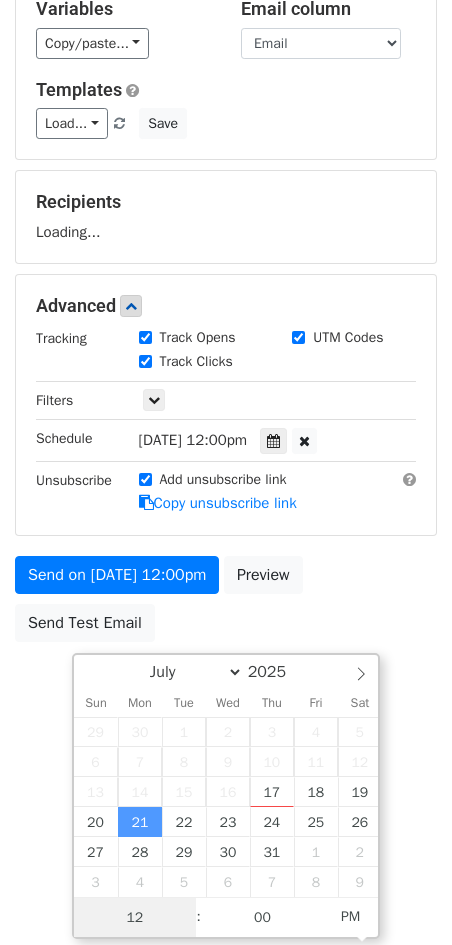 type on "3" 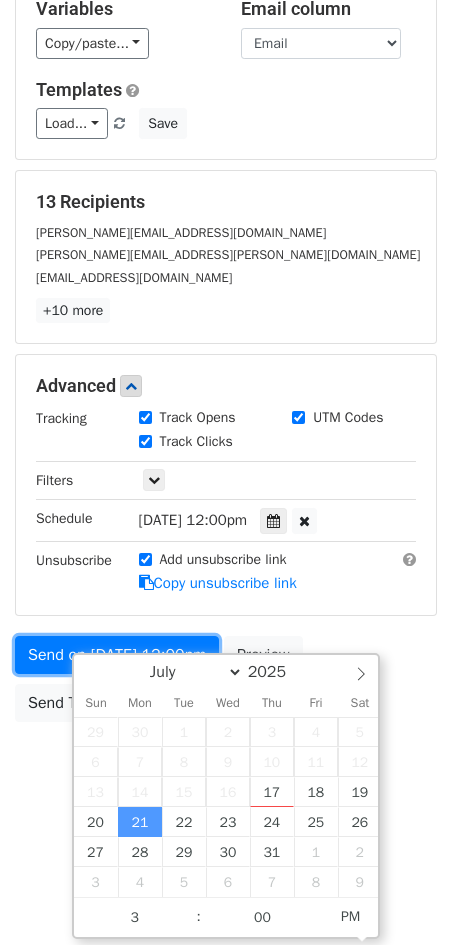 type on "2025-07-21 15:00" 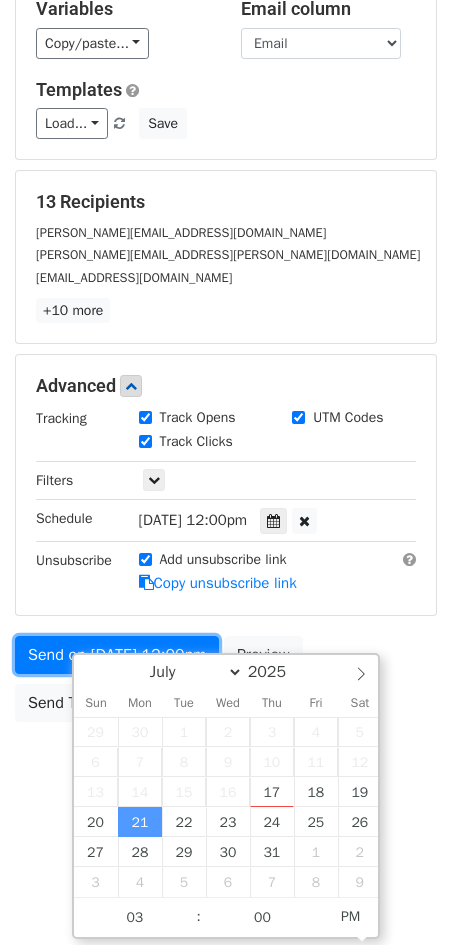 scroll, scrollTop: 74, scrollLeft: 0, axis: vertical 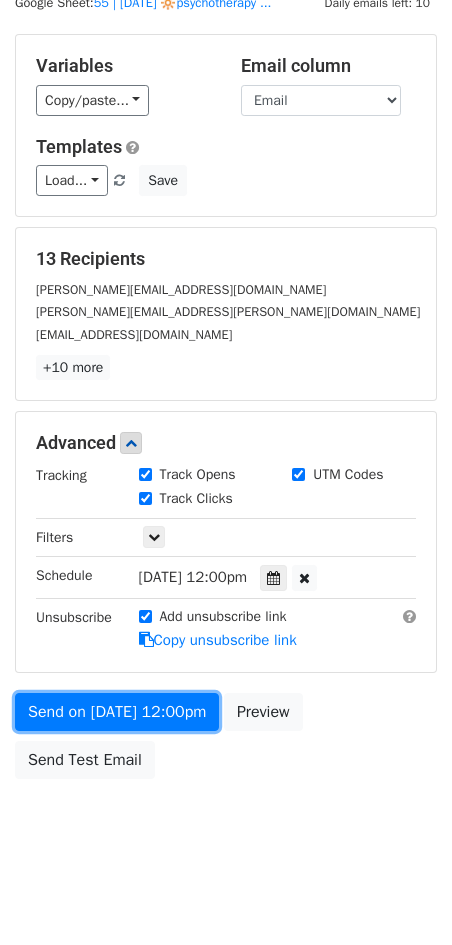 click on "Variables
Copy/paste...
{{Name}}
{{Email}}
Email column
Name
Email
Templates
Load...
TikTok for Therapy Practices
1
Passive Growth for Psychotherapists
Marketing Growth for Psychotherapists
Marketing Growth for Therapists
Mental Health Marketing Guide
Mental Health Practice Marketing
1
1
Marketing for Clinical Practitioners
Marketing for Clinical Providers
Marketing for Pediatric Therapists
Marketing for Developmental Therapists
Mental Health Marketing Strategy
Mental Health Marketing Checklist
Growth Marketing for Nutrition Providers
Marketing Checklist for Nutrition Providers
Marketing Guide for Wellness Providers
w1
Growth Strategies for Wellness Providers
Save
13 Recipients
ned@lifeforcetherapy.org
nedra.jeffords@trenthillcenter.org
nedrashieldlicsw@gmail.com
+10 more
13 Recipients
×
ned@lifeforcetherapy.org" at bounding box center (226, 411) 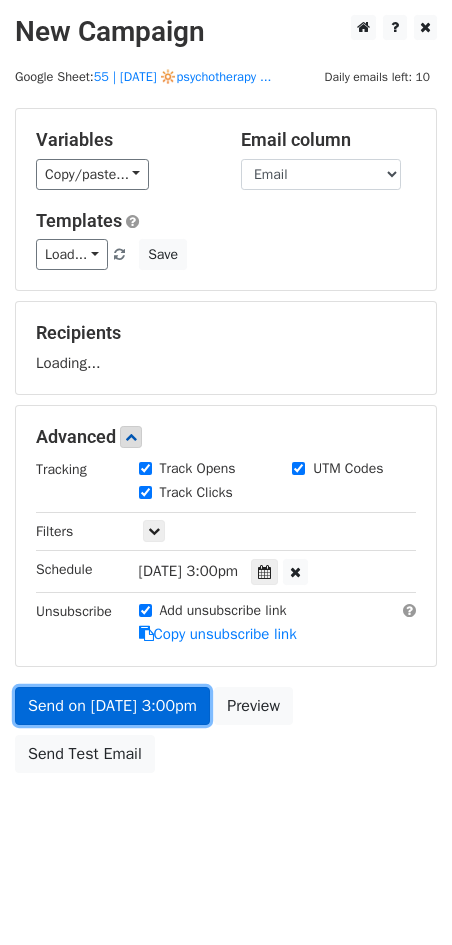 scroll, scrollTop: 0, scrollLeft: 0, axis: both 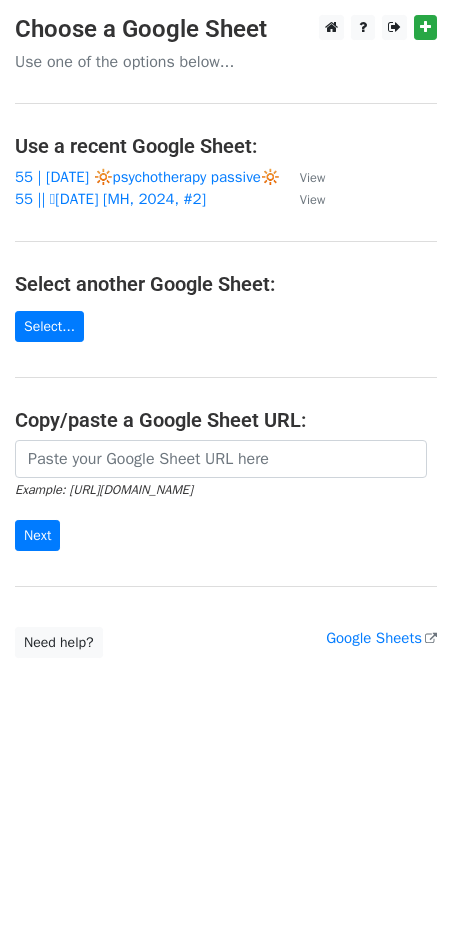 click on "Choose a Google Sheet
Use one of the options below...
Use a recent Google Sheet:
55 | JULY 7 🔆psychotherapy passive🔆
View
55 || 🩷JUNE 2 [MH, 2024, #2]
View
Select another Google Sheet:
Select...
Copy/paste a Google Sheet URL:
Example:
https://docs.google.com/spreadsheets/d/abc/edit
Next
Google Sheets
Need help?
Help
×
Why do I need to copy/paste a Google Sheet URL?
Normally, MergeMail would show you a list of your Google Sheets to choose from, but because you didn't allow MergeMail access to your Google Drive, it cannot show you a list of your Google Sheets. You can read more about permissions in our  support pages .
If you'd like to see a list of your Google Sheets, you'll need to  sign out of MergeMail  and then sign back in and allow access to your Google Drive.
Are your recipients in a CSV or Excel file?
then try again.
," at bounding box center (226, 336) 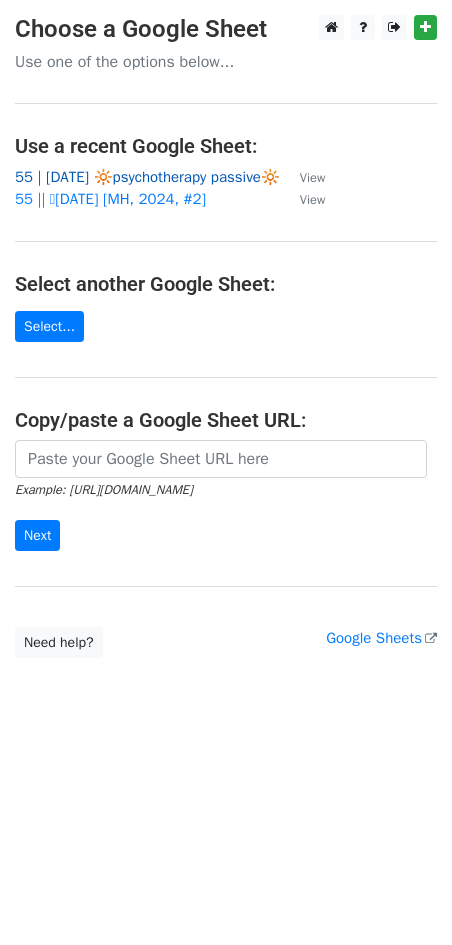 click on "55 | JULY 7 🔆psychotherapy passive🔆" at bounding box center (147, 177) 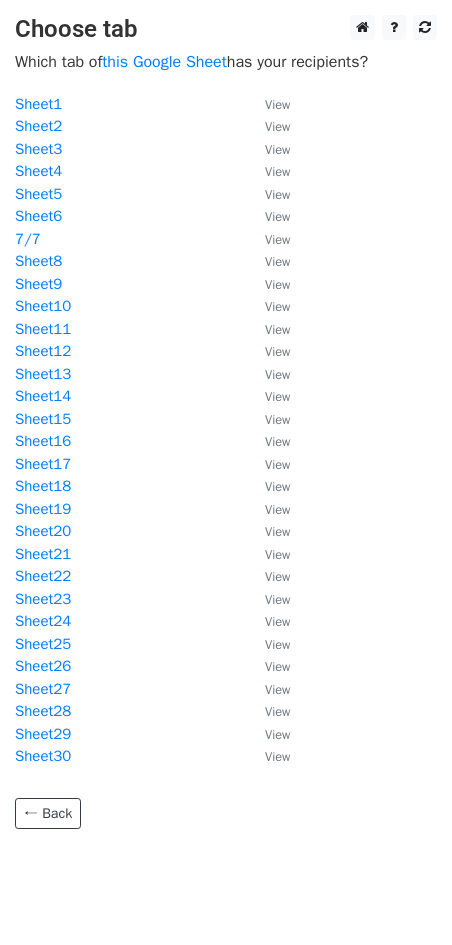 scroll, scrollTop: 0, scrollLeft: 0, axis: both 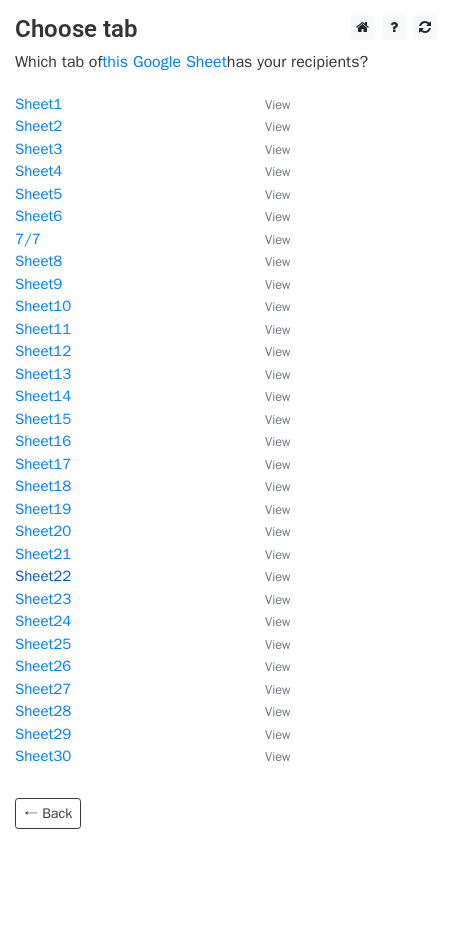 click on "Sheet22" at bounding box center [43, 576] 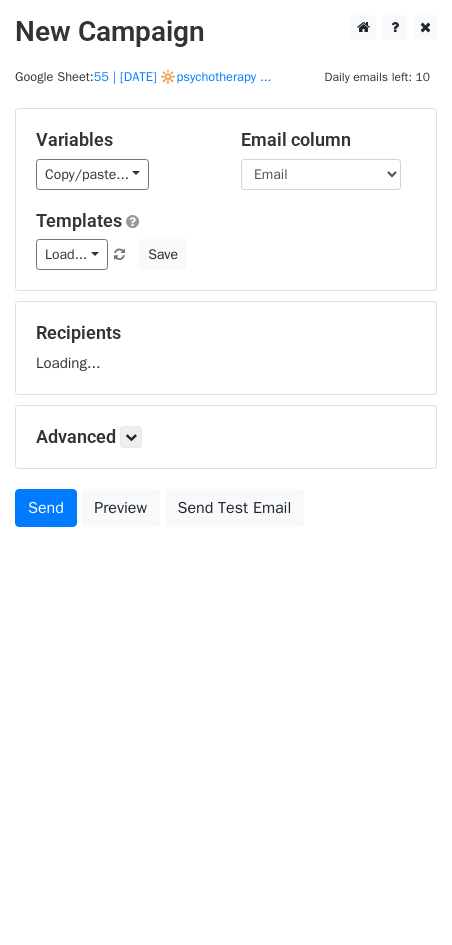 scroll, scrollTop: 0, scrollLeft: 0, axis: both 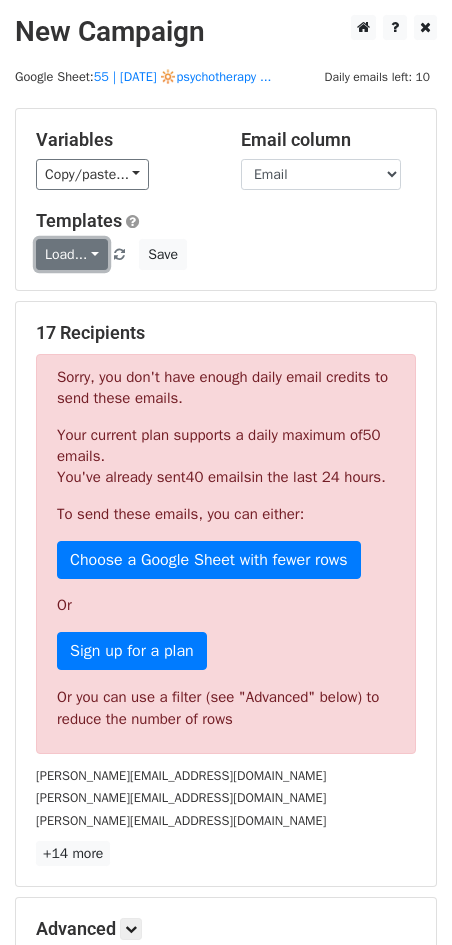 click on "Load..." at bounding box center (72, 254) 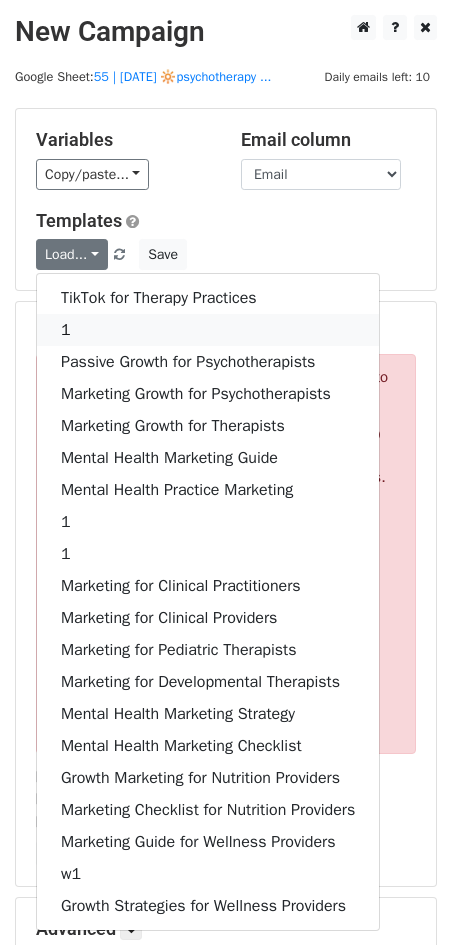click on "1" at bounding box center [208, 330] 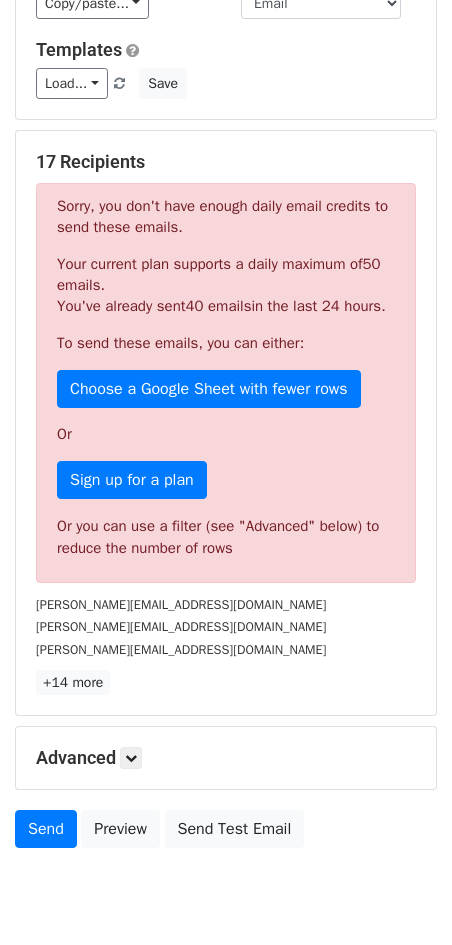 scroll, scrollTop: 262, scrollLeft: 0, axis: vertical 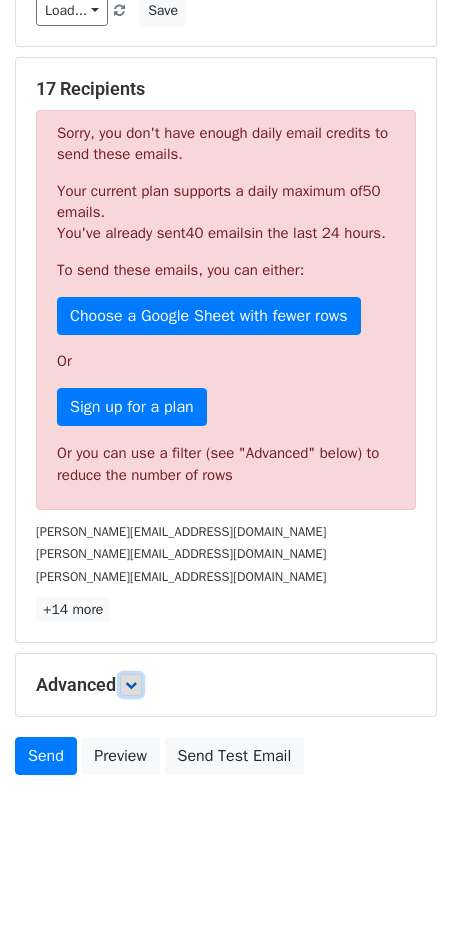 click at bounding box center (131, 685) 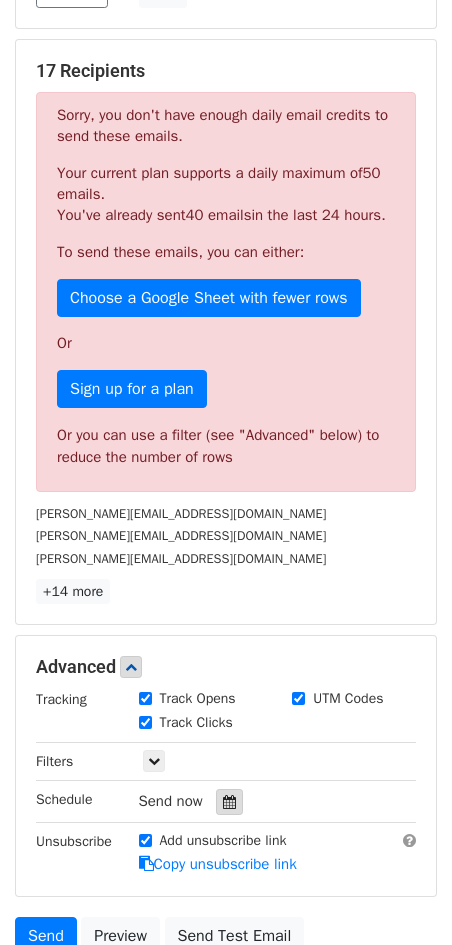 click at bounding box center [229, 802] 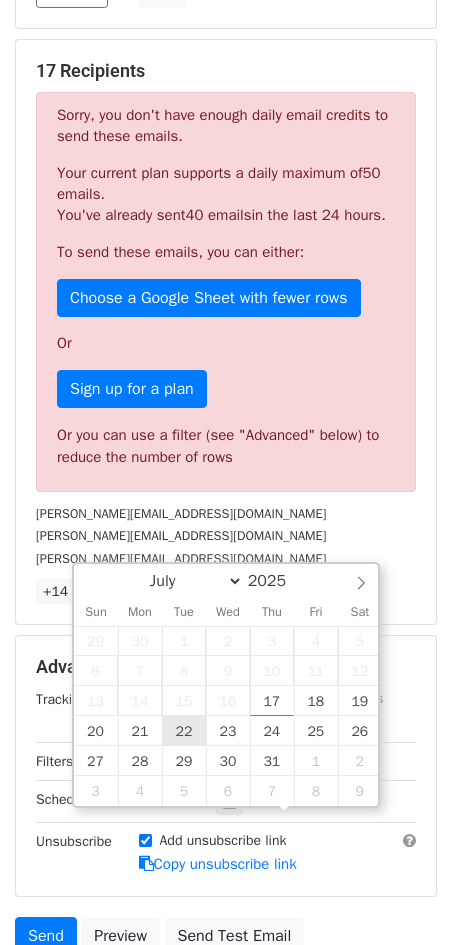 type on "2025-07-22 12:00" 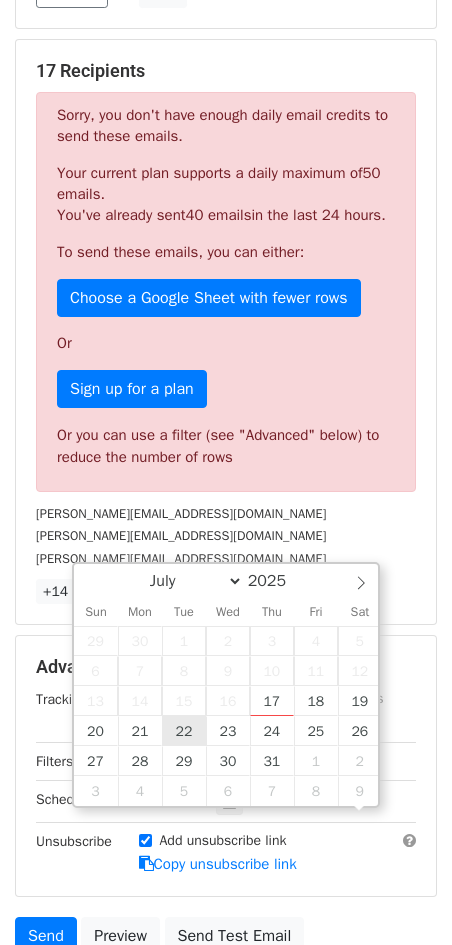 scroll, scrollTop: 0, scrollLeft: 0, axis: both 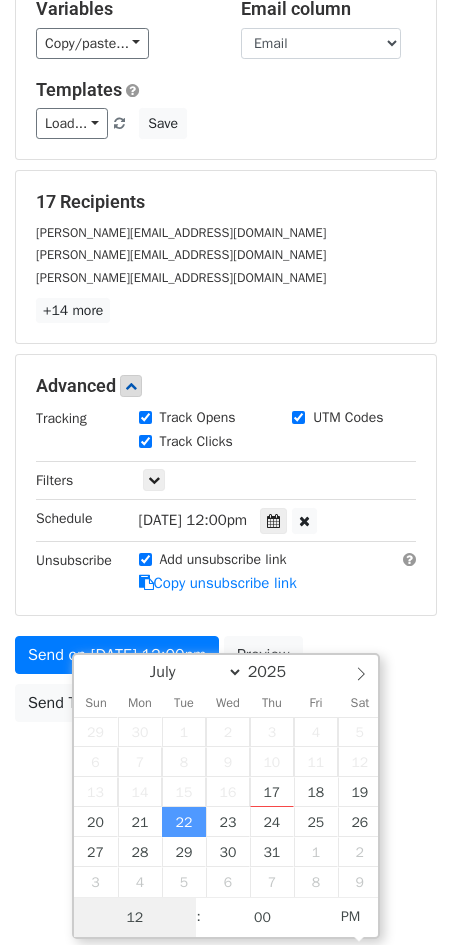type on "3" 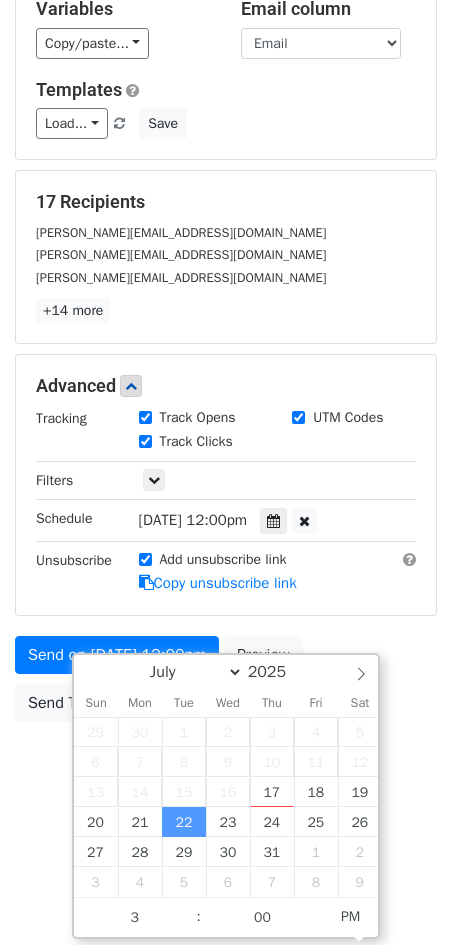 type on "2025-07-22 15:00" 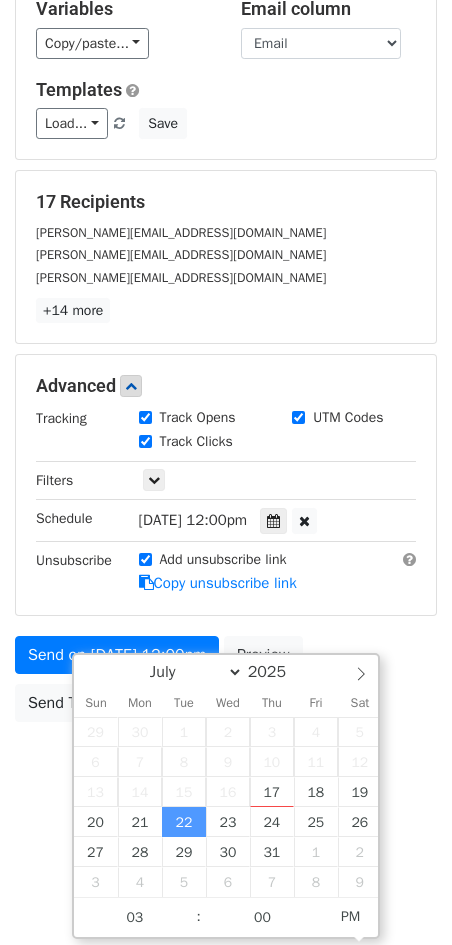 scroll, scrollTop: 74, scrollLeft: 0, axis: vertical 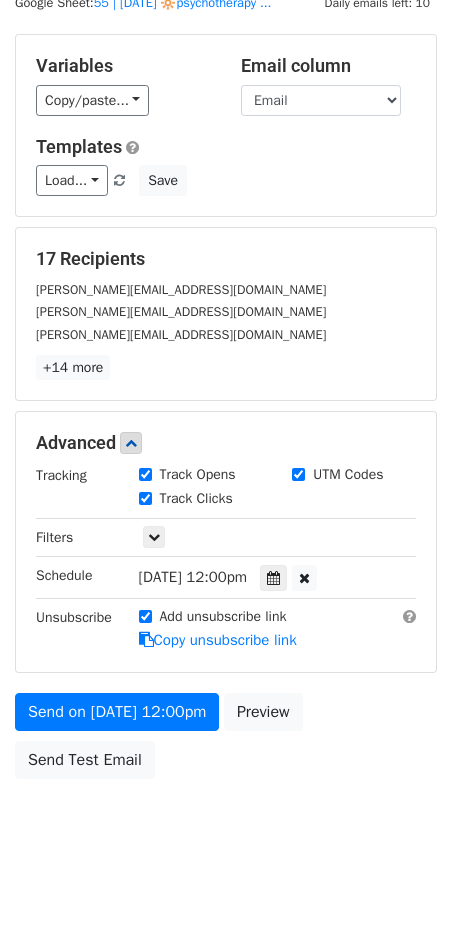 click on "New Campaign
Daily emails left: 10
Google Sheet:
55 | JULY 7 🔆psychotherapy ...
Variables
Copy/paste...
{{Name}}
{{Email}}
Email column
Name
Email
Templates
Load...
TikTok for Therapy Practices
1
Passive Growth for Psychotherapists
Marketing Growth for Psychotherapists
Marketing Growth for Therapists
Mental Health Marketing Guide
Mental Health Practice Marketing
1
1
Marketing for Clinical Practitioners
Marketing for Clinical Providers
Marketing for Pediatric Therapists
Marketing for Developmental Therapists
Mental Health Marketing Strategy
Mental Health Marketing Checklist
Growth Marketing for Nutrition Providers
Marketing Checklist for Nutrition Providers
Marketing Guide for Wellness Providers
w1
Growth Strategies for Wellness Providers
Save
17 Recipients
samuel.ralmeida@gmail.com
samuel@livinginthepresent.com" at bounding box center (226, 405) 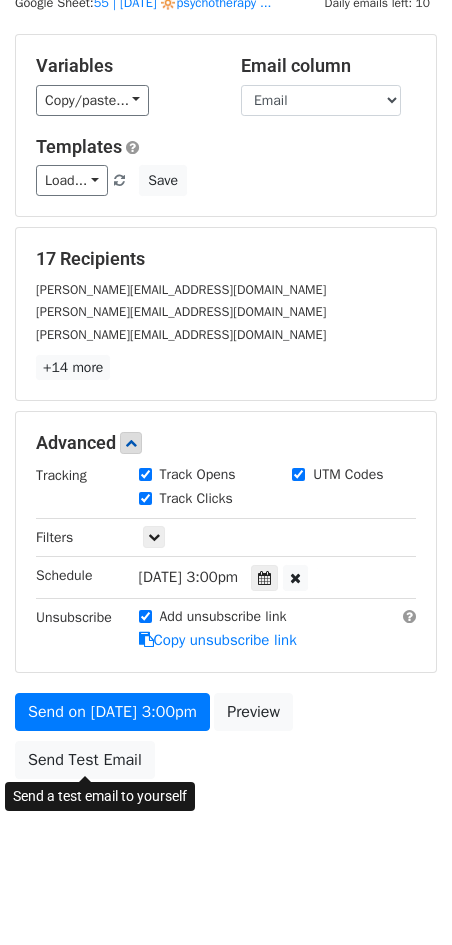 scroll, scrollTop: 0, scrollLeft: 0, axis: both 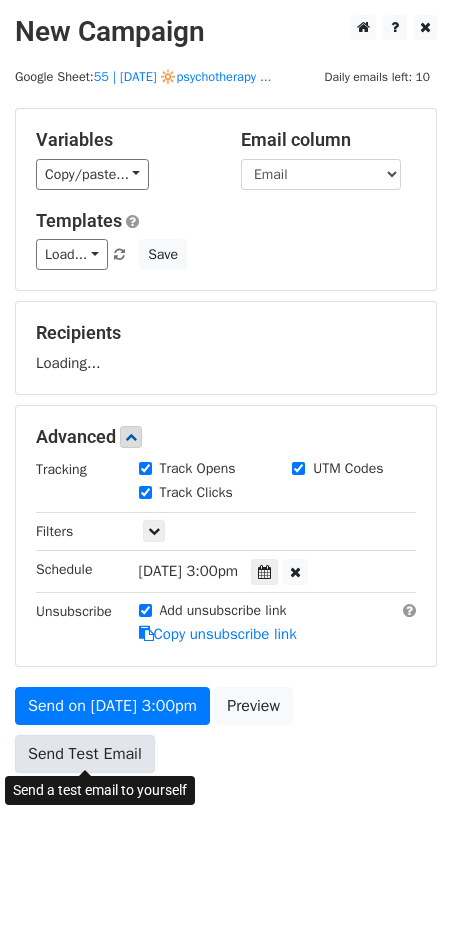 click on "Send Test Email" at bounding box center [85, 754] 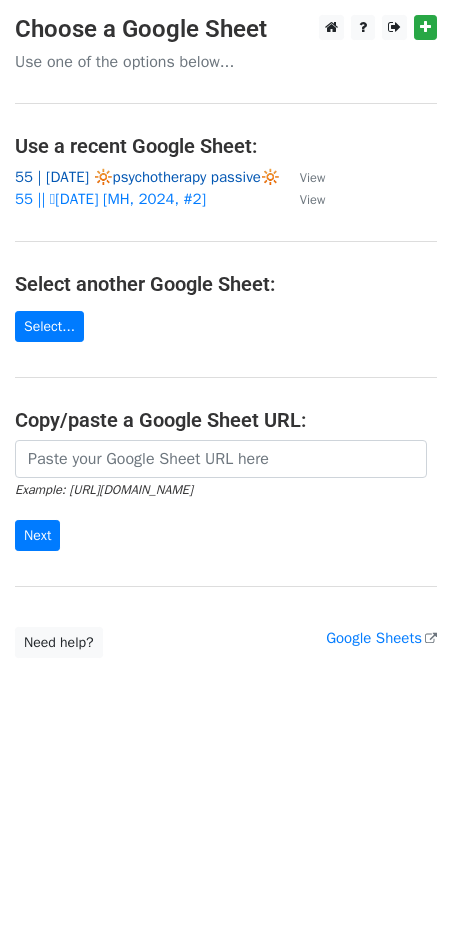 scroll, scrollTop: 0, scrollLeft: 0, axis: both 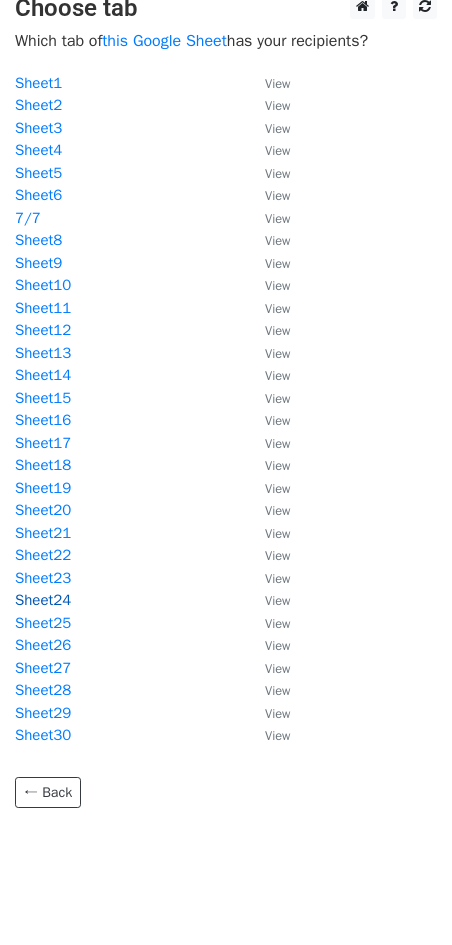 click on "Sheet24" at bounding box center (43, 600) 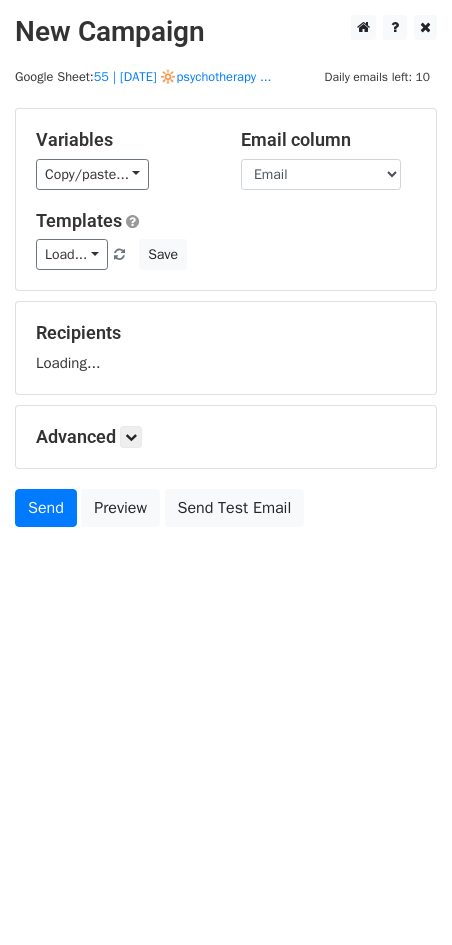 scroll, scrollTop: 0, scrollLeft: 0, axis: both 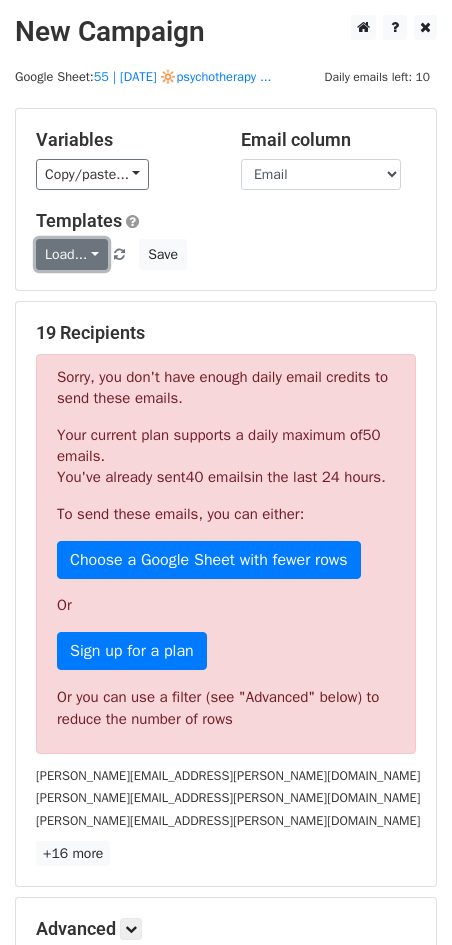 click on "Load..." at bounding box center [72, 254] 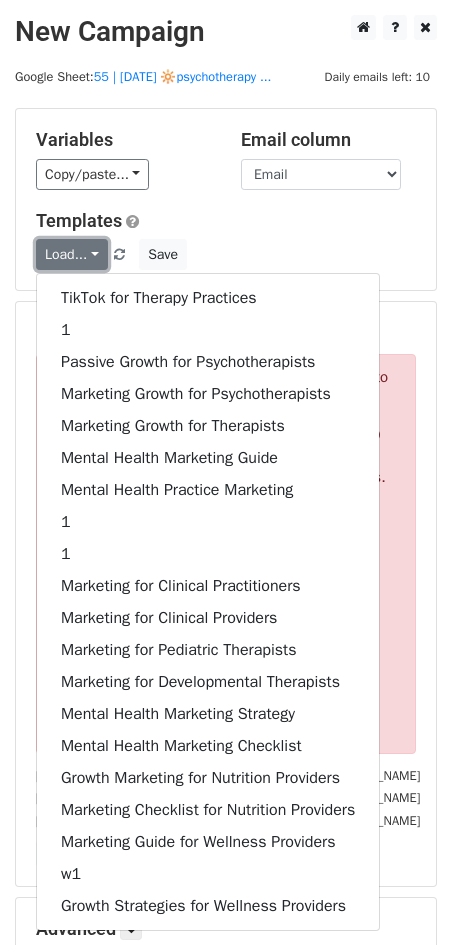 click on "Load..." at bounding box center (72, 254) 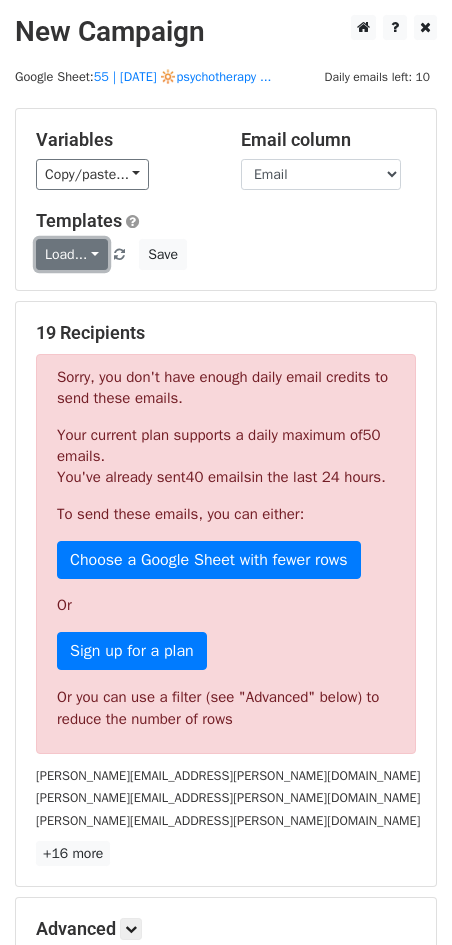 click on "Load..." at bounding box center [72, 254] 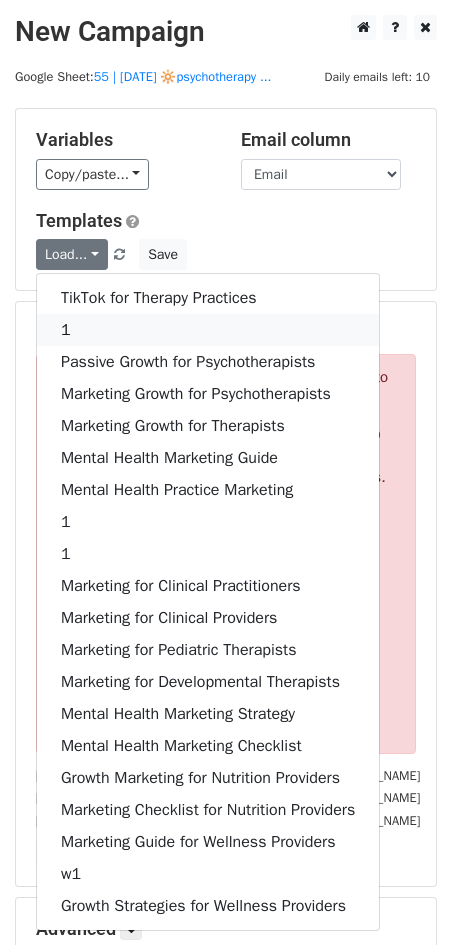 click on "1" at bounding box center [208, 330] 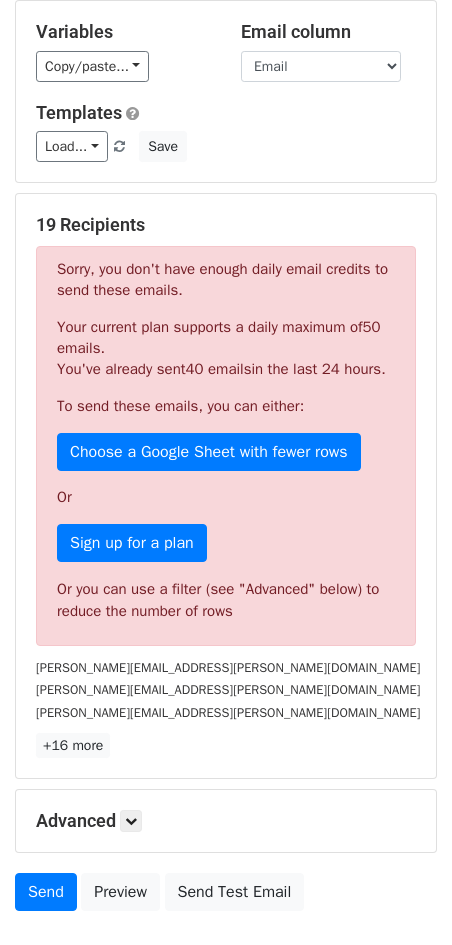 scroll, scrollTop: 262, scrollLeft: 0, axis: vertical 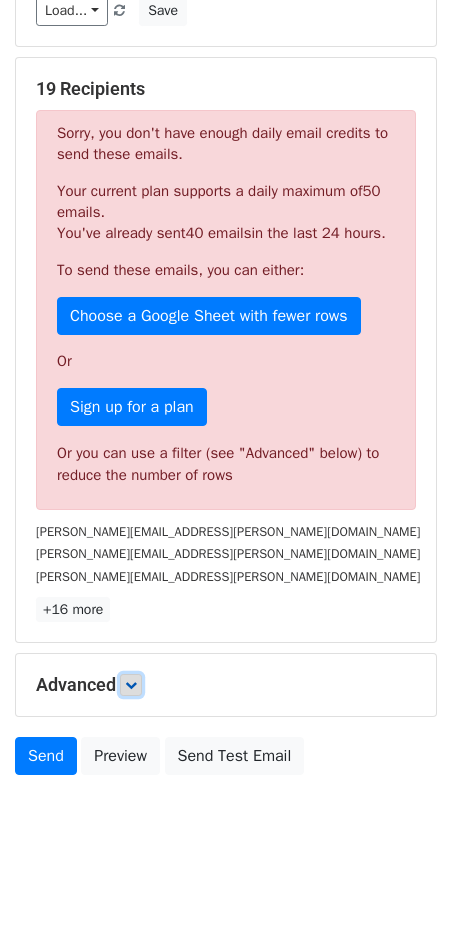 click at bounding box center (131, 685) 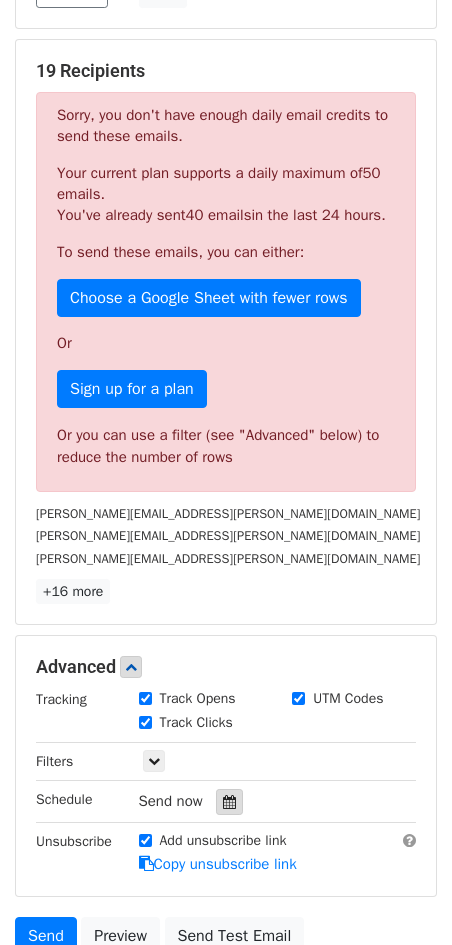 click at bounding box center (229, 802) 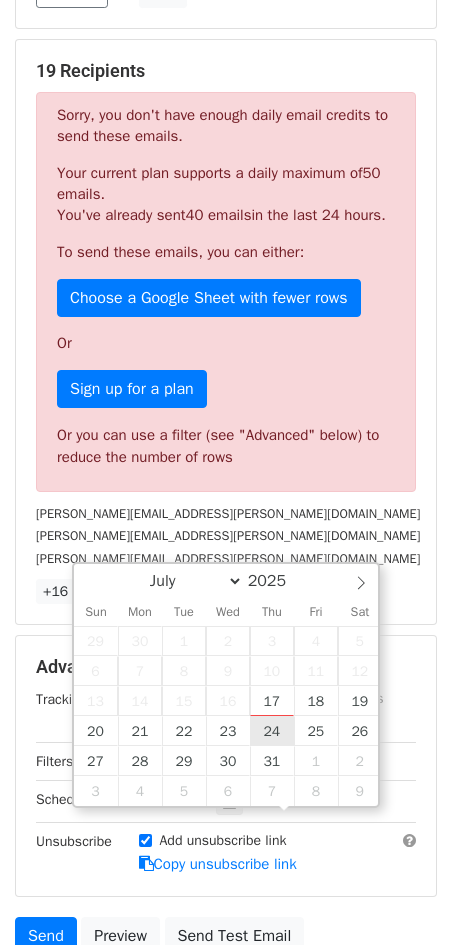 type on "2025-07-24 12:00" 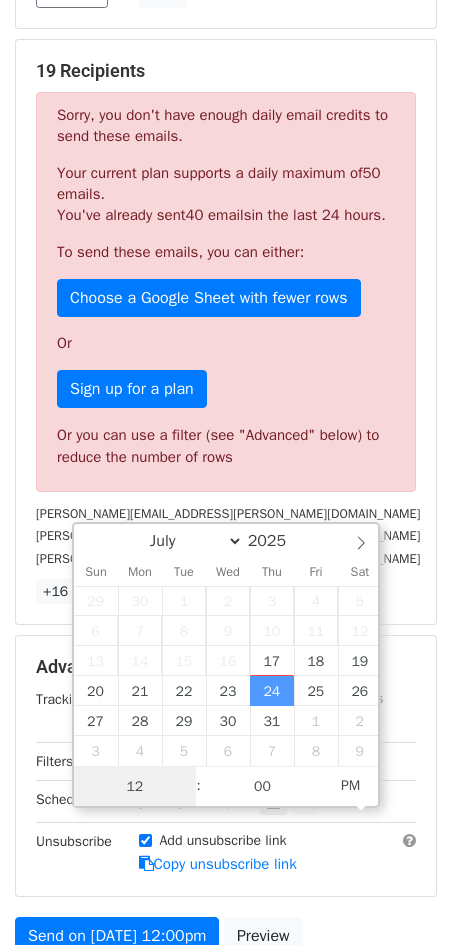 scroll, scrollTop: 0, scrollLeft: 0, axis: both 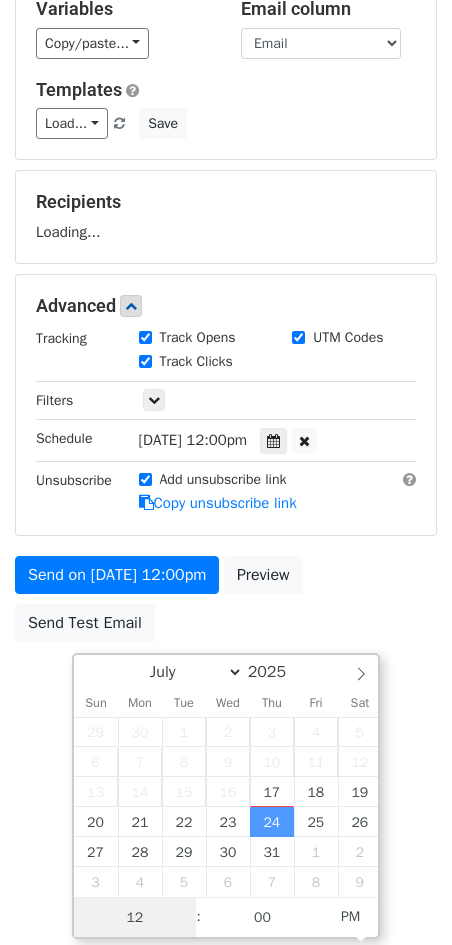 type on "4" 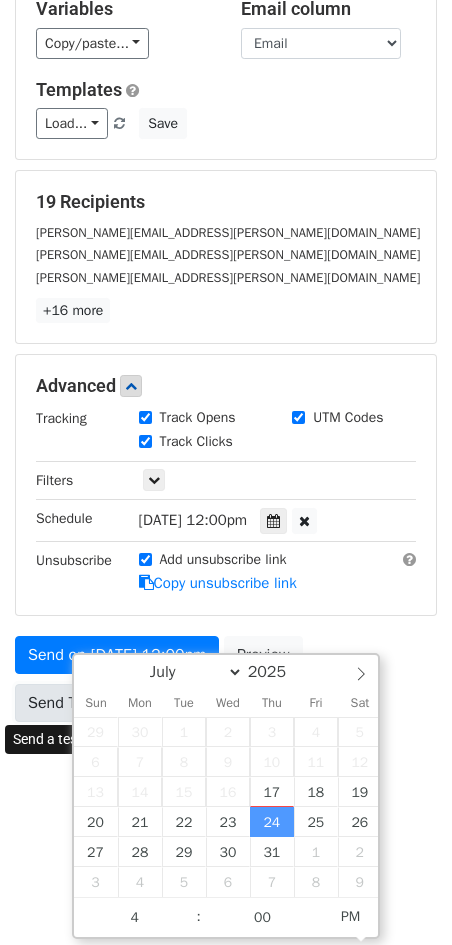 type on "2025-07-24 16:00" 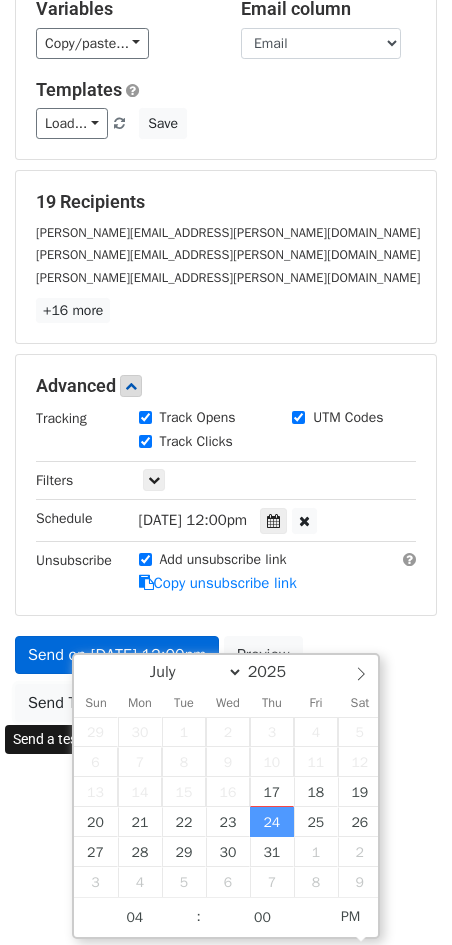 scroll, scrollTop: 74, scrollLeft: 0, axis: vertical 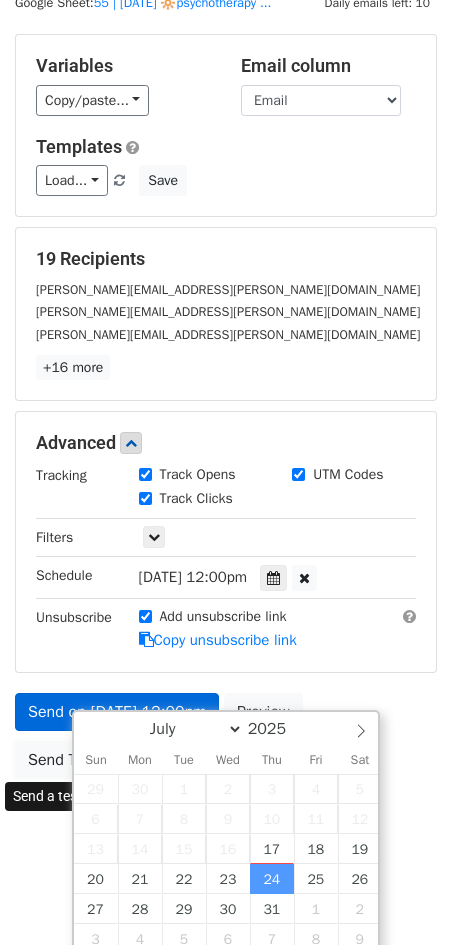 click on "Send on Jul 24 at 12:00pm
Preview
Send Test Email" at bounding box center (226, 741) 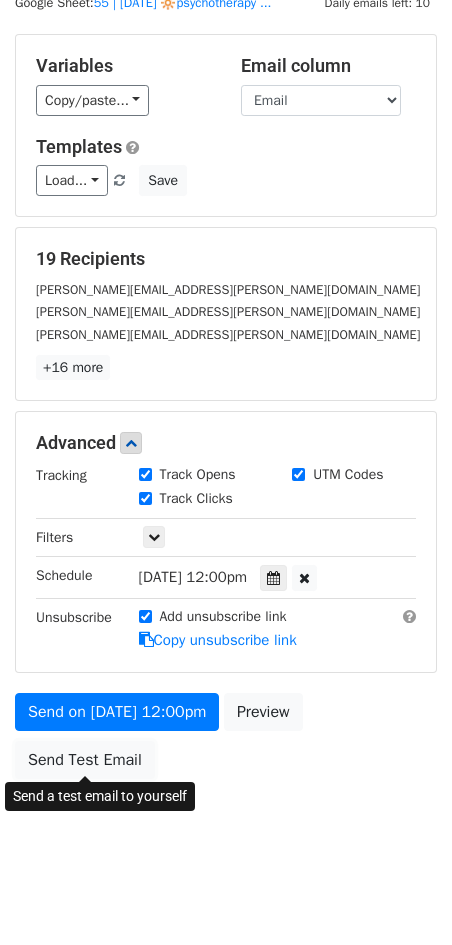 scroll, scrollTop: 0, scrollLeft: 0, axis: both 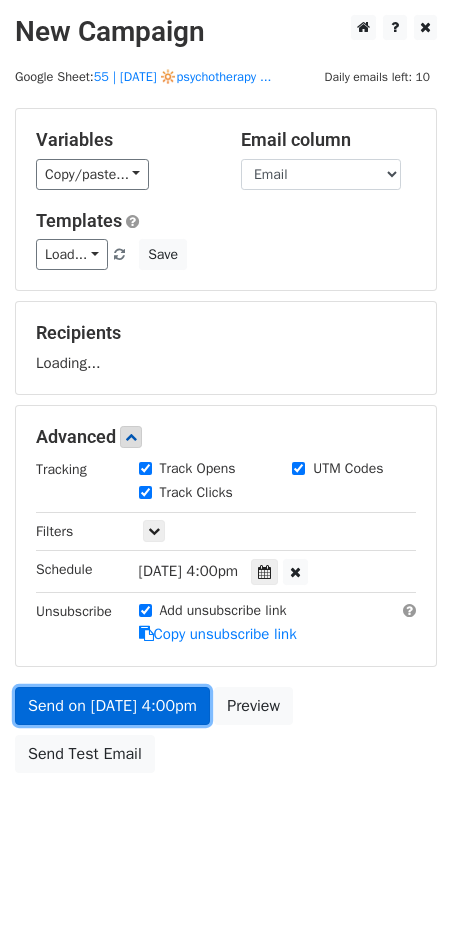 click on "Send on Jul 24 at 4:00pm" at bounding box center (112, 706) 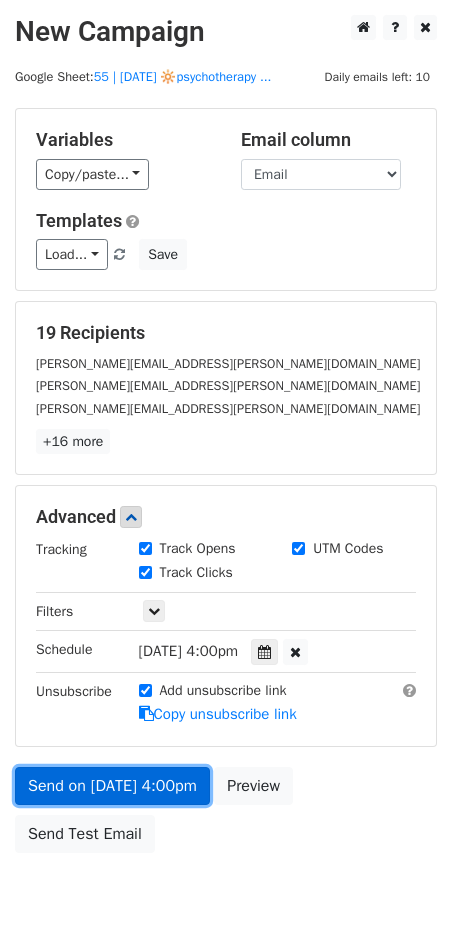 click on "Send on Jul 24 at 4:00pm" at bounding box center [112, 786] 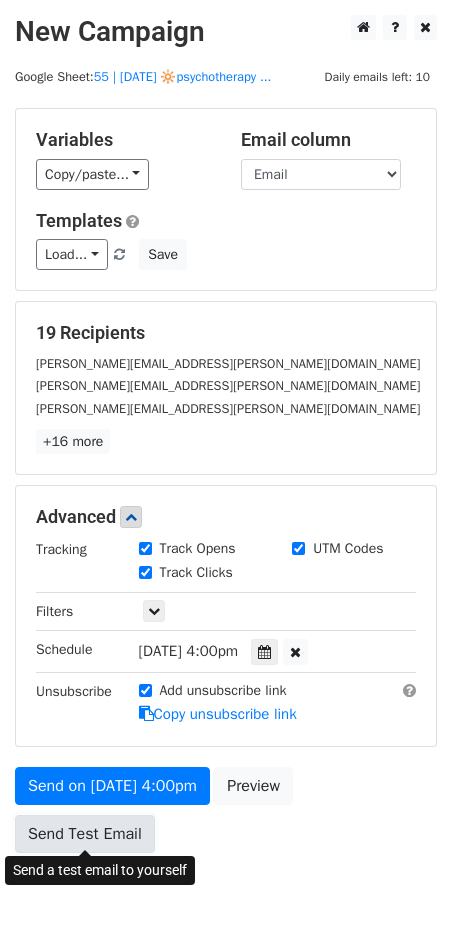 click on "Send Test Email" at bounding box center (85, 834) 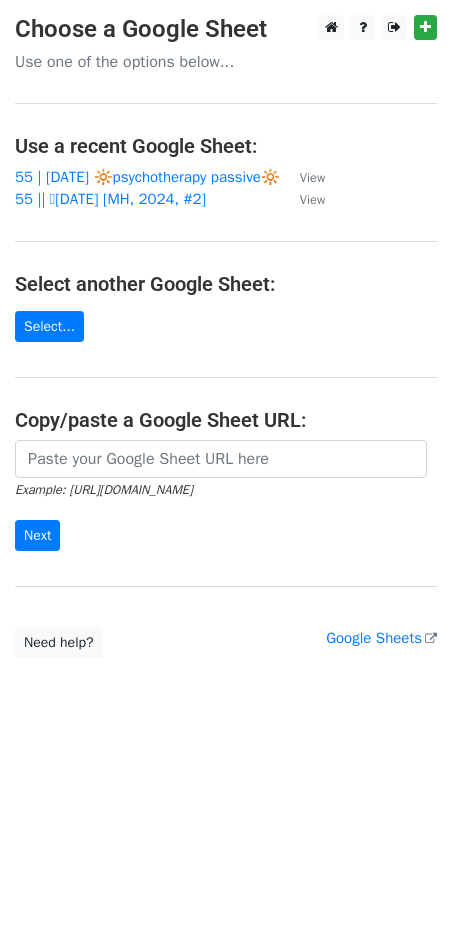 scroll, scrollTop: 0, scrollLeft: 0, axis: both 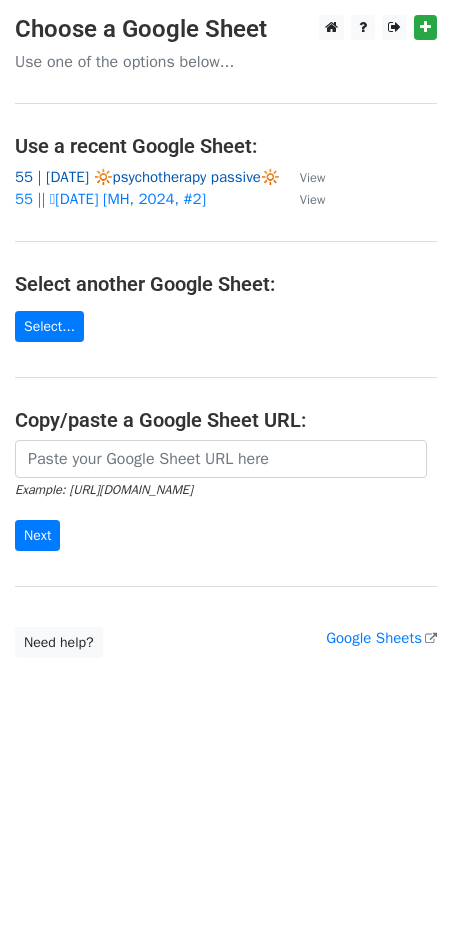 click on "55 | JULY 7 🔆psychotherapy passive🔆" at bounding box center [147, 177] 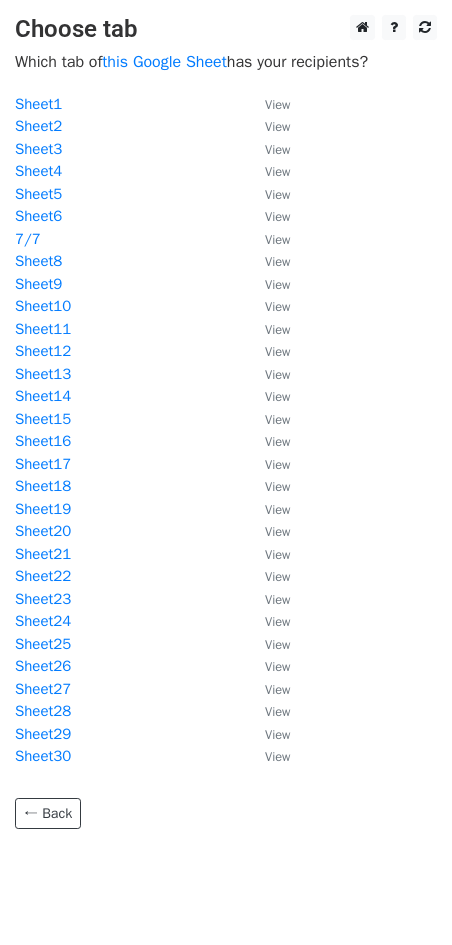 scroll, scrollTop: 0, scrollLeft: 0, axis: both 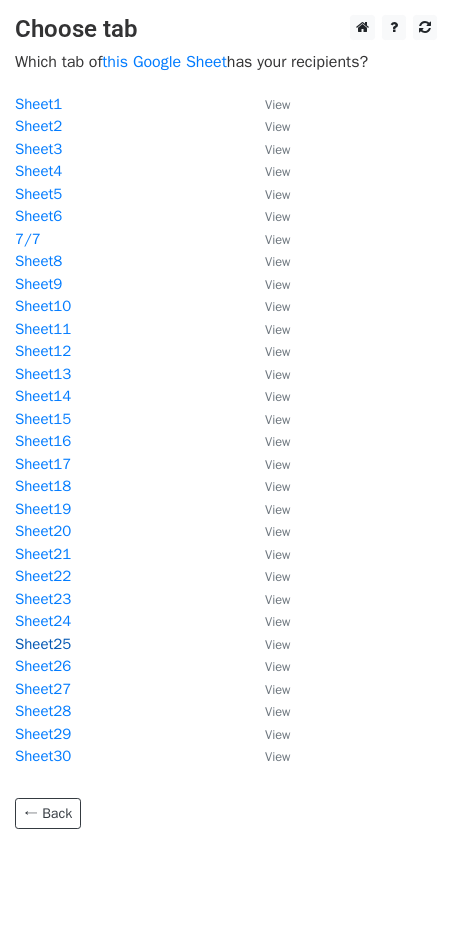 click on "Sheet25" at bounding box center (43, 644) 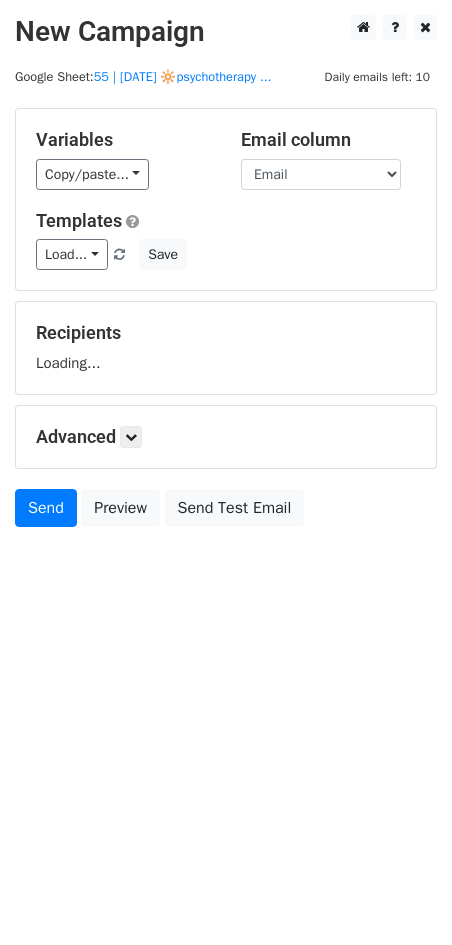 scroll, scrollTop: 0, scrollLeft: 0, axis: both 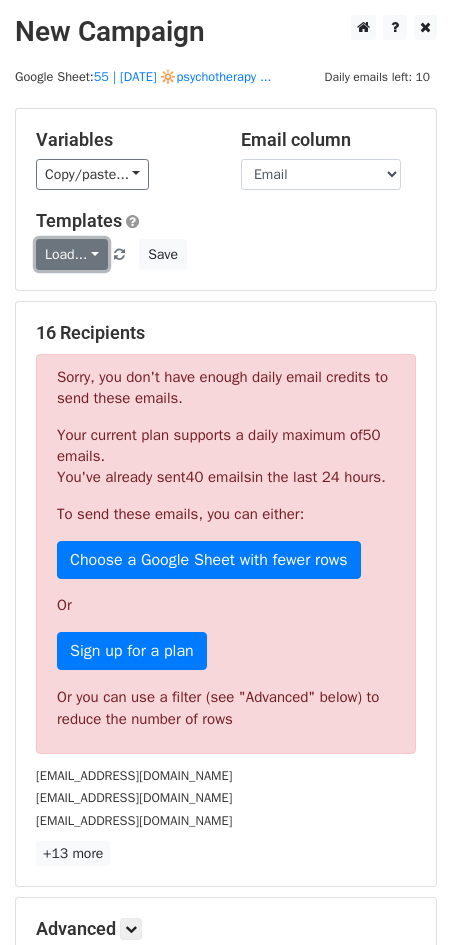click on "Load..." at bounding box center (72, 254) 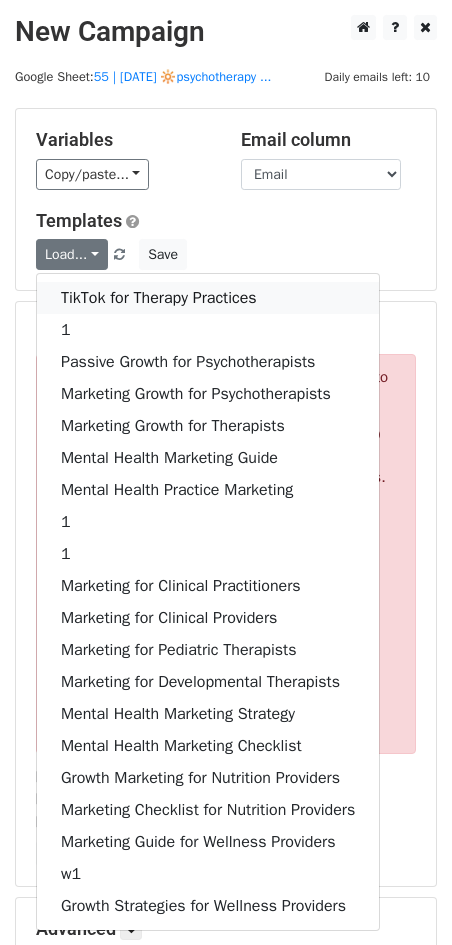 click on "TikTok for Therapy Practices" at bounding box center (208, 298) 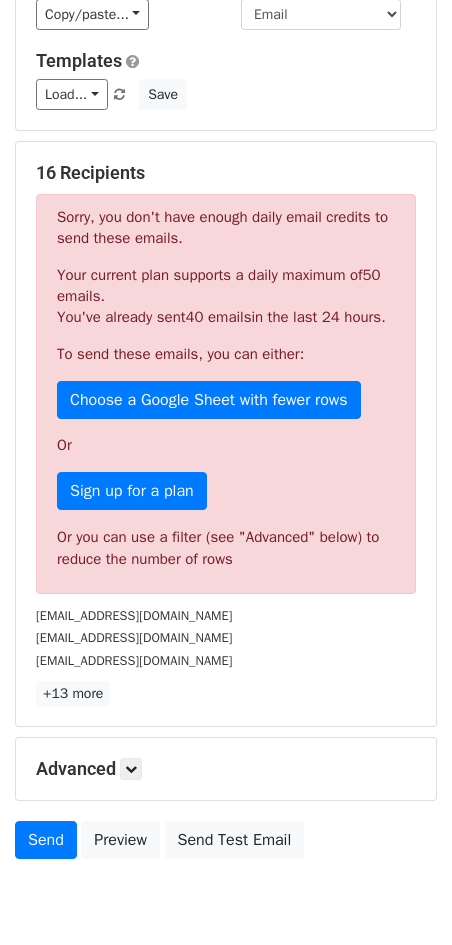 scroll, scrollTop: 262, scrollLeft: 0, axis: vertical 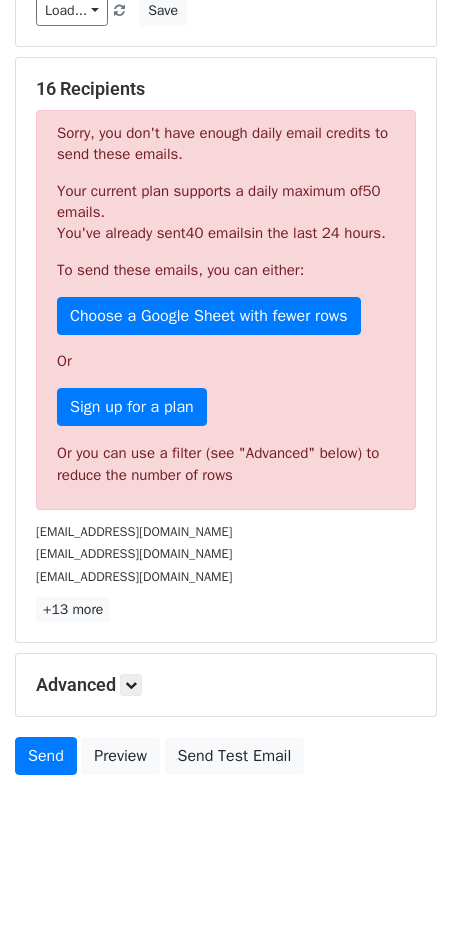 click on "Advanced
Tracking
Track Opens
UTM Codes
Track Clicks
Filters
Only include spreadsheet rows that match the following filters:
Schedule
Send now
Unsubscribe
Add unsubscribe link
Copy unsubscribe link" at bounding box center (226, 685) 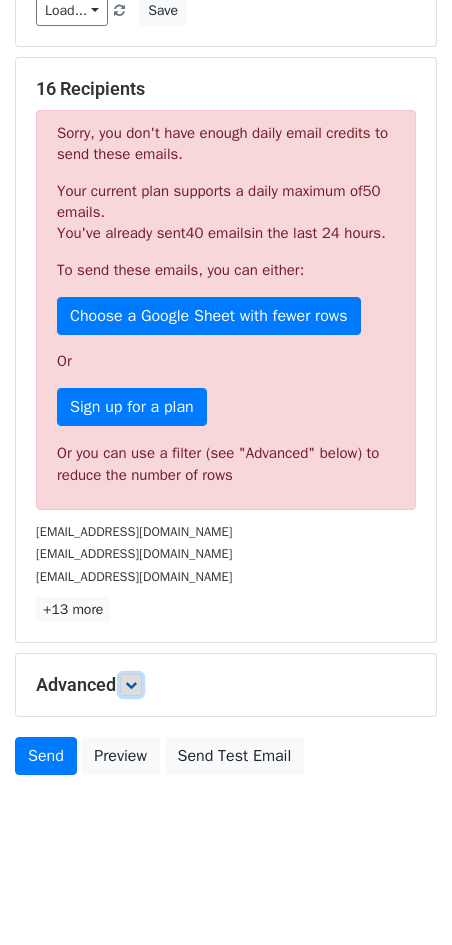 click at bounding box center (131, 685) 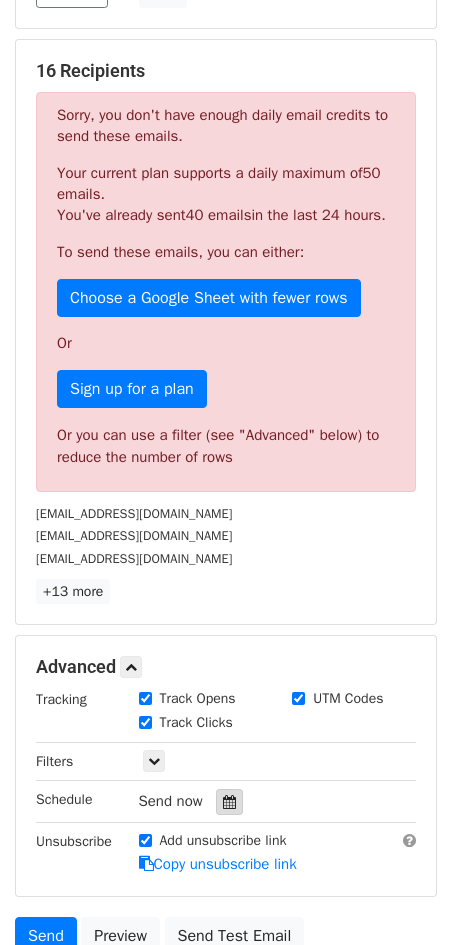 click at bounding box center [229, 802] 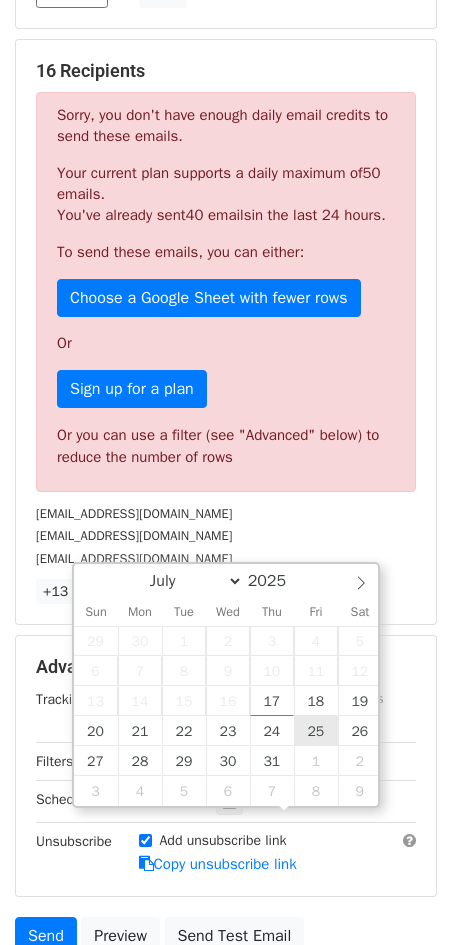 type on "2025-07-25 12:00" 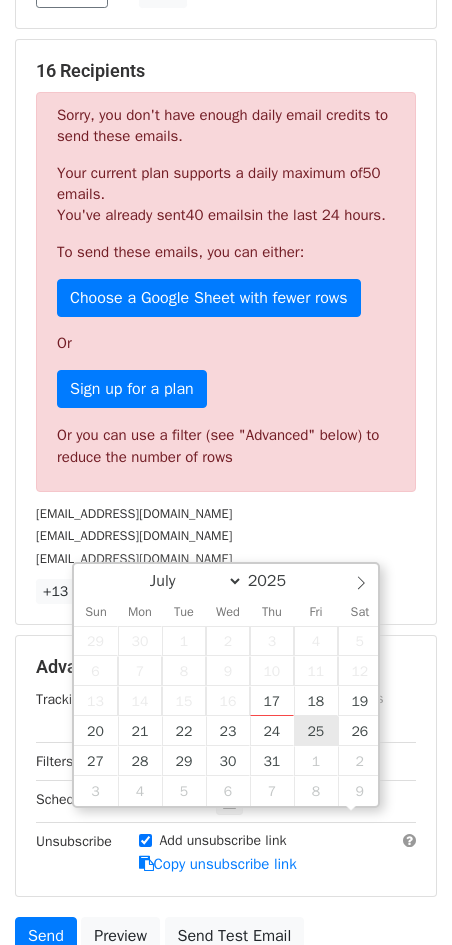 scroll, scrollTop: 0, scrollLeft: 0, axis: both 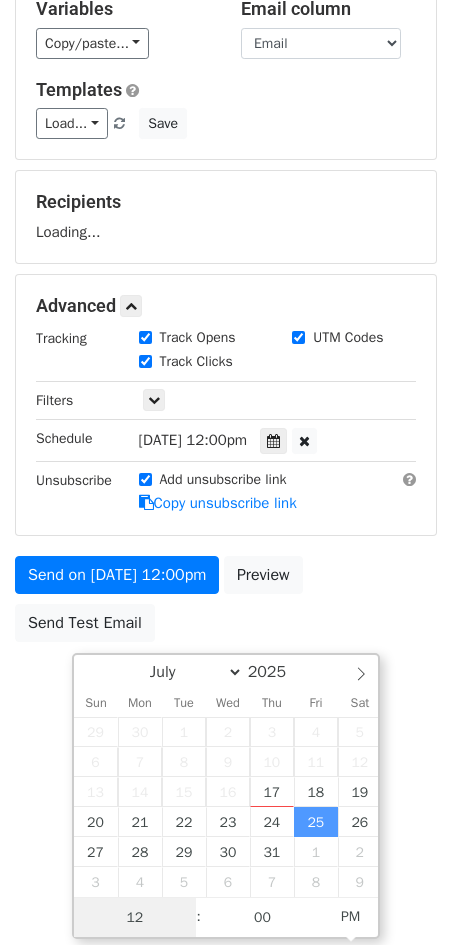type on "2" 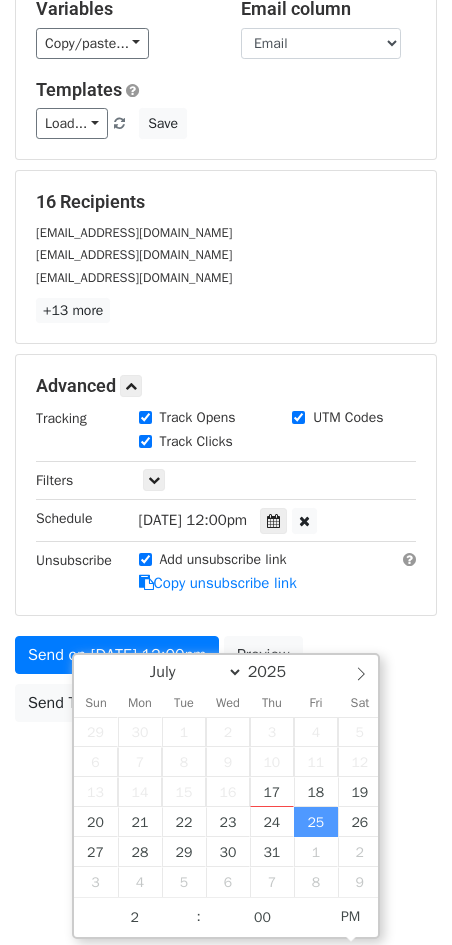 type on "2025-07-25 14:00" 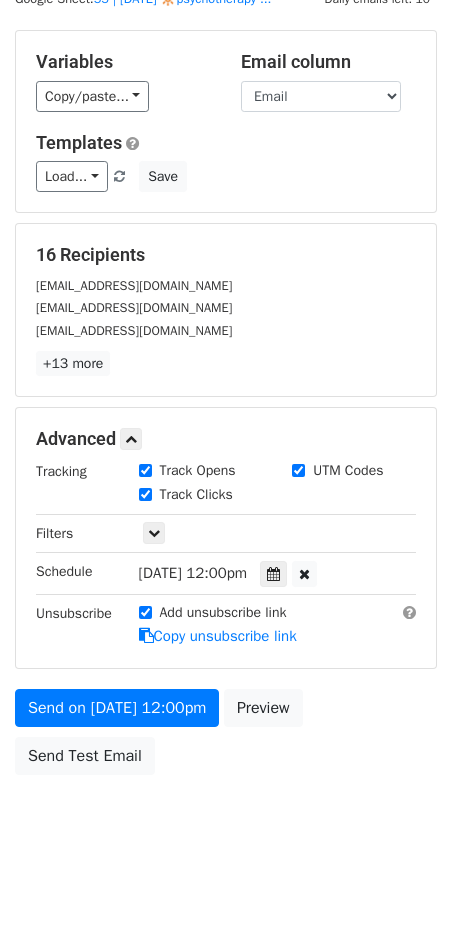 scroll, scrollTop: 74, scrollLeft: 0, axis: vertical 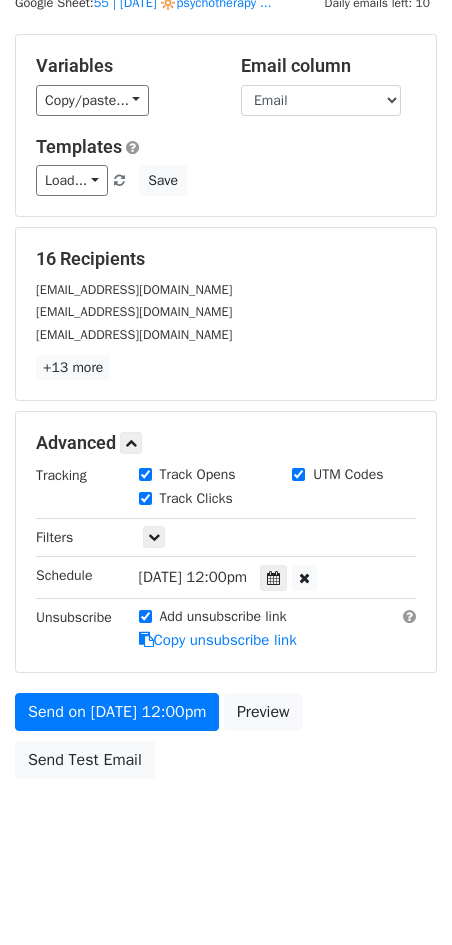 click on "New Campaign
Daily emails left: 10
Google Sheet:
55 | JULY 7 🔆psychotherapy ...
Variables
Copy/paste...
{{Name}}
{{Email}}
Email column
Name
Email
Templates
Load...
TikTok for Therapy Practices
1
Passive Growth for Psychotherapists
Marketing Growth for Psychotherapists
Marketing Growth for Therapists
Mental Health Marketing Guide
Mental Health Practice Marketing
1
1
Marketing for Clinical Practitioners
Marketing for Clinical Providers
Marketing for Pediatric Therapists
Marketing for Developmental Therapists
Mental Health Marketing Strategy
Mental Health Marketing Checklist
Growth Marketing for Nutrition Providers
Marketing Checklist for Nutrition Providers
Marketing Guide for Wellness Providers
w1
Growth Strategies for Wellness Providers
Save
16 Recipients
simonepsychotherapy@gmail.com
+13 more" at bounding box center (226, 437) 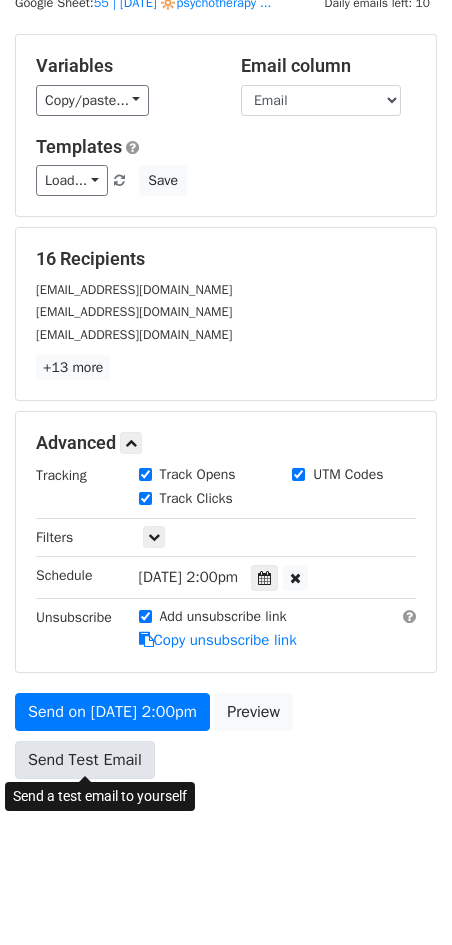 scroll, scrollTop: 0, scrollLeft: 0, axis: both 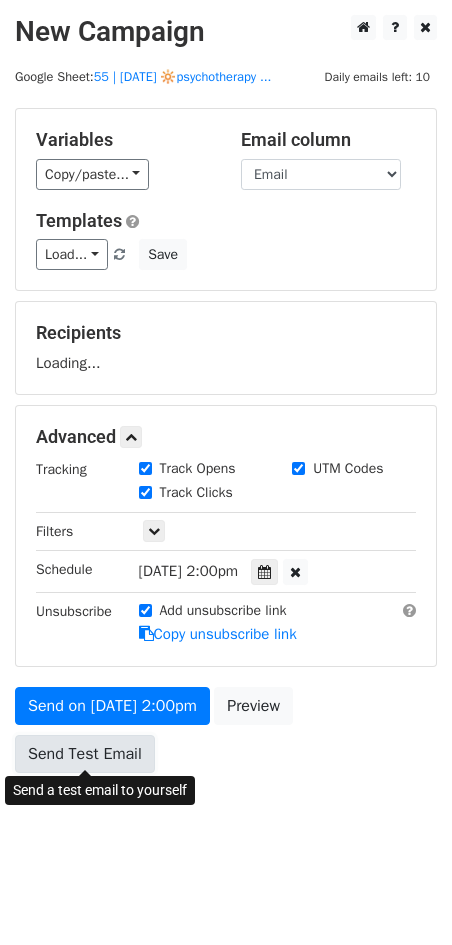 click on "Send Test Email" at bounding box center (85, 754) 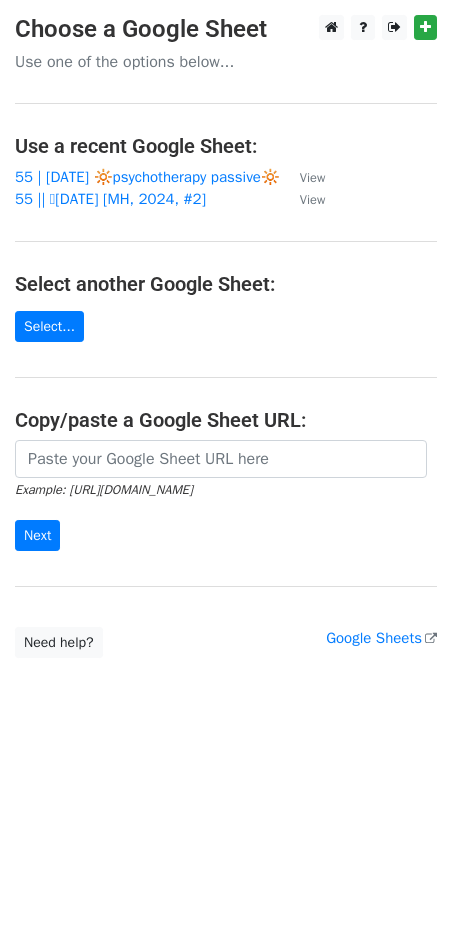 scroll, scrollTop: 0, scrollLeft: 0, axis: both 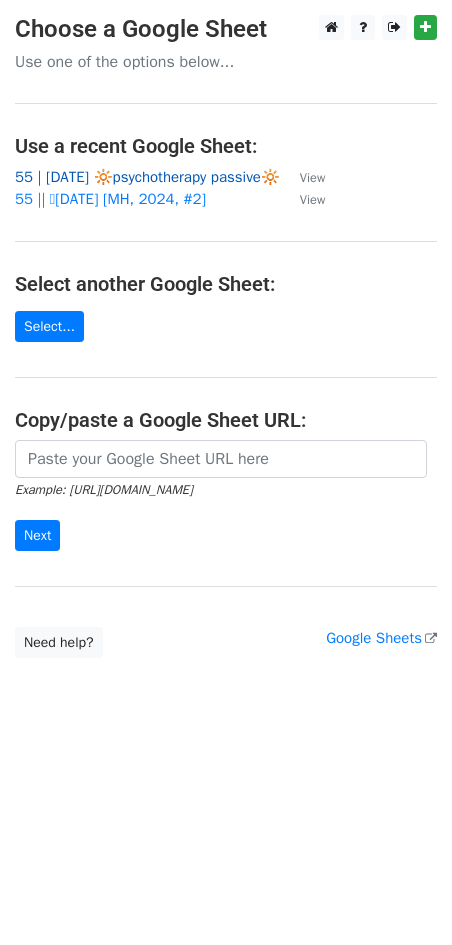 click on "55 | [DATE] 🔆psychotherapy passive🔆" at bounding box center [147, 177] 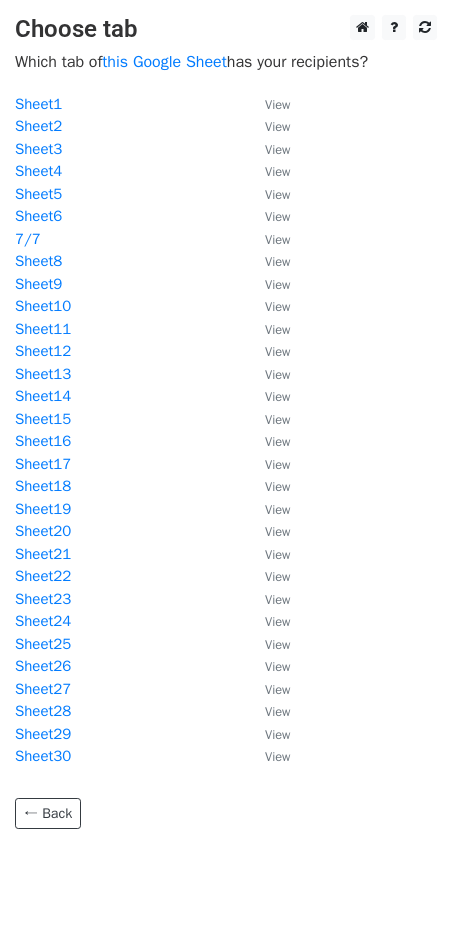 scroll, scrollTop: 0, scrollLeft: 0, axis: both 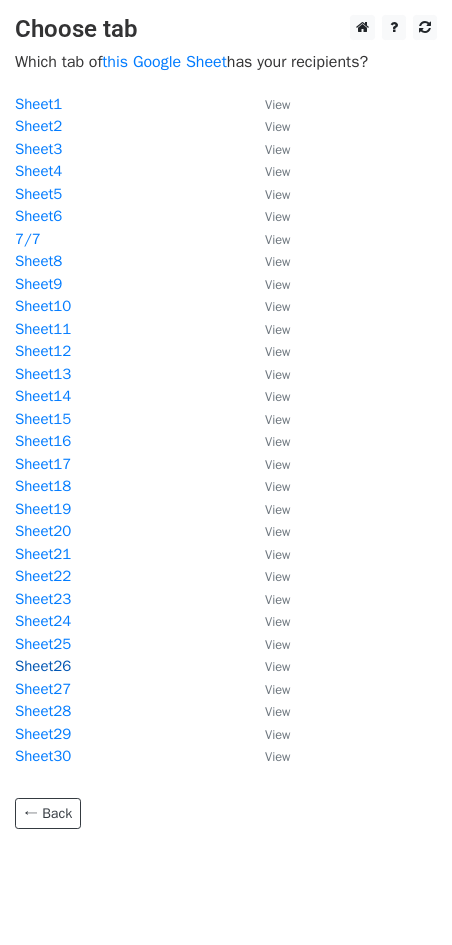 click on "Sheet26" at bounding box center (43, 666) 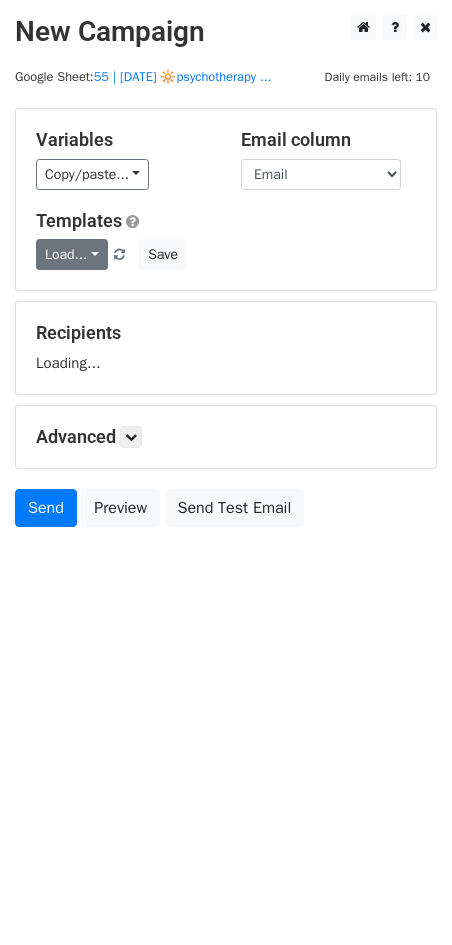 scroll, scrollTop: 0, scrollLeft: 0, axis: both 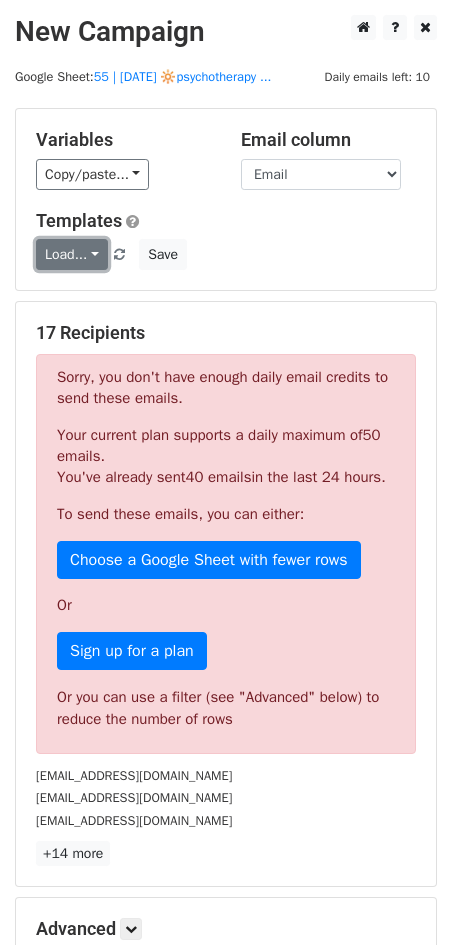 click on "Load..." at bounding box center [72, 254] 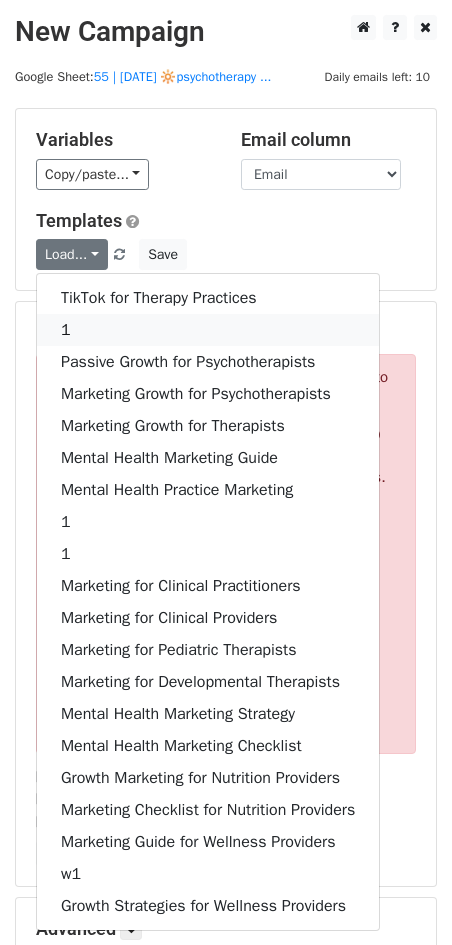 click on "1" at bounding box center (208, 330) 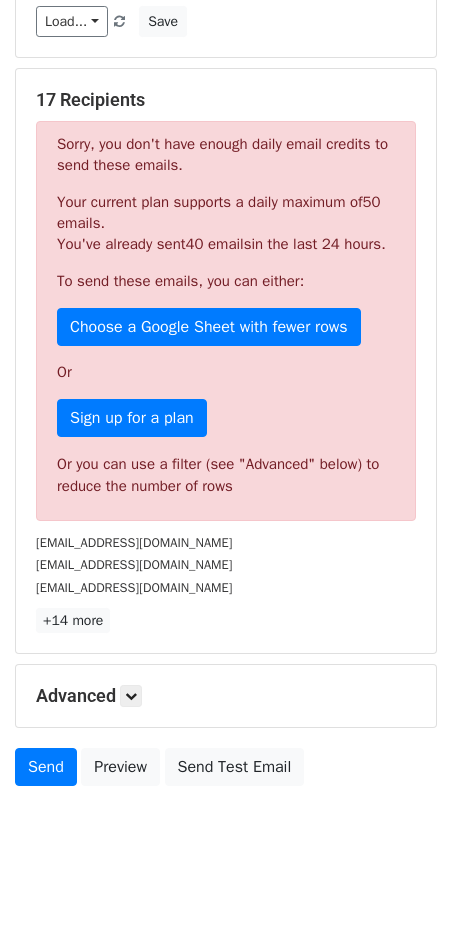 scroll, scrollTop: 262, scrollLeft: 0, axis: vertical 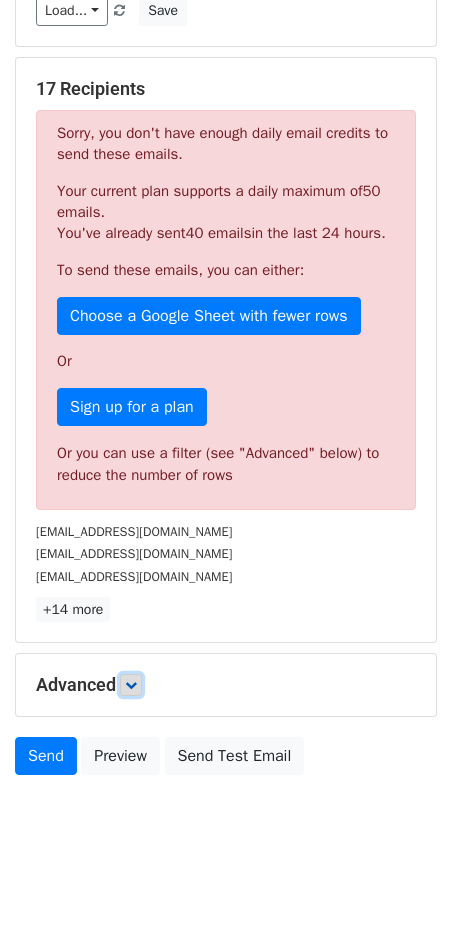 click at bounding box center [131, 685] 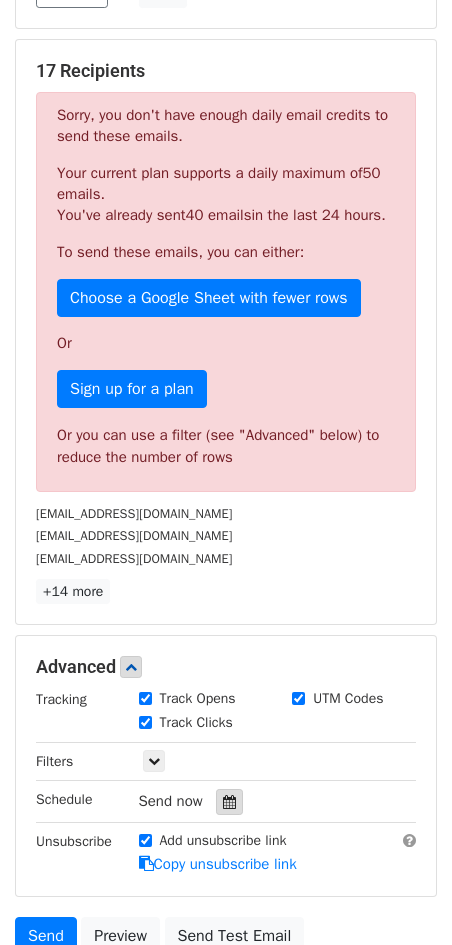 click at bounding box center [229, 802] 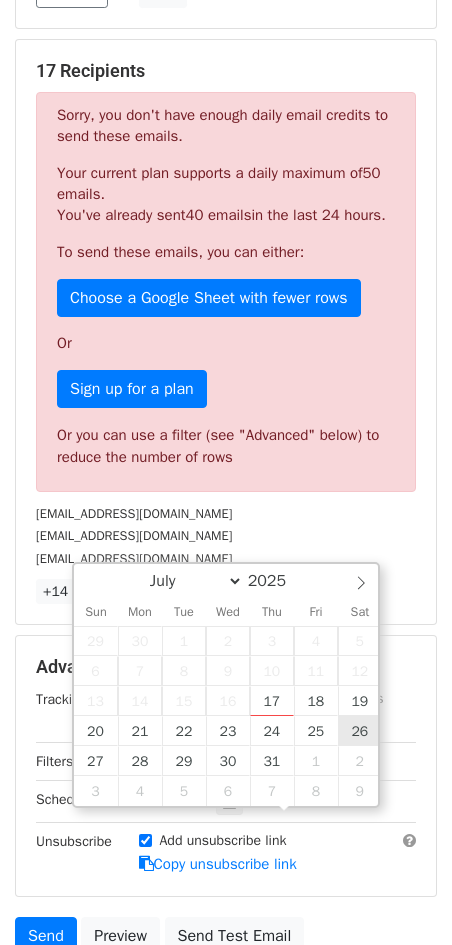 type on "[DATE] 12:00" 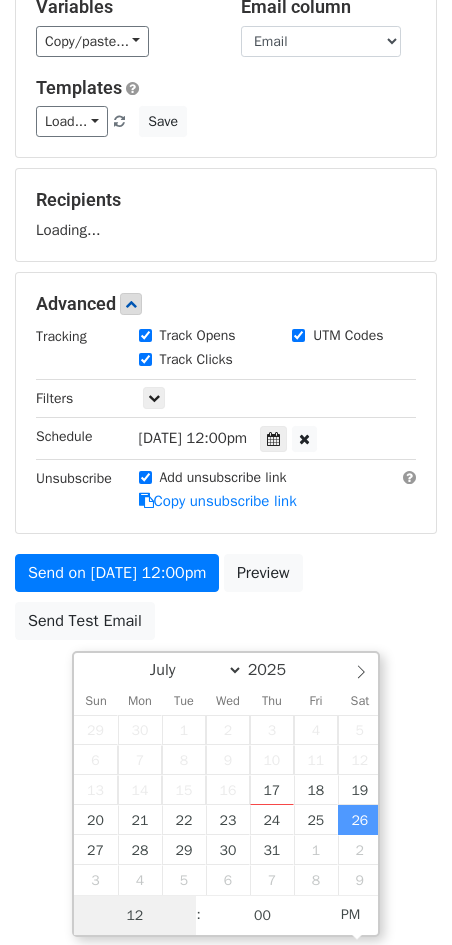 scroll, scrollTop: 0, scrollLeft: 0, axis: both 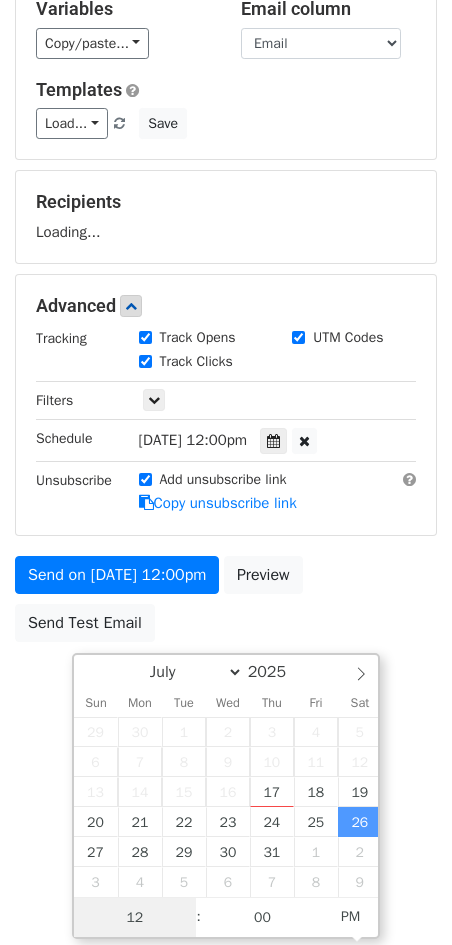 type on "3" 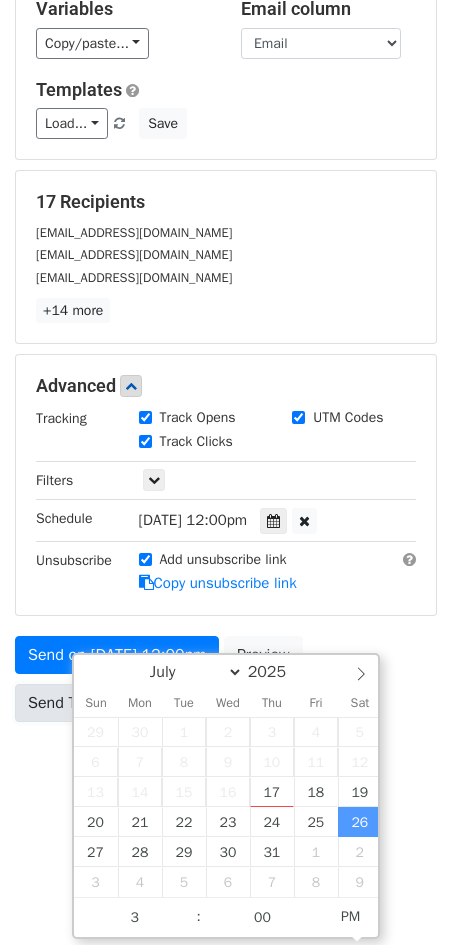 type on "[DATE] 15:00" 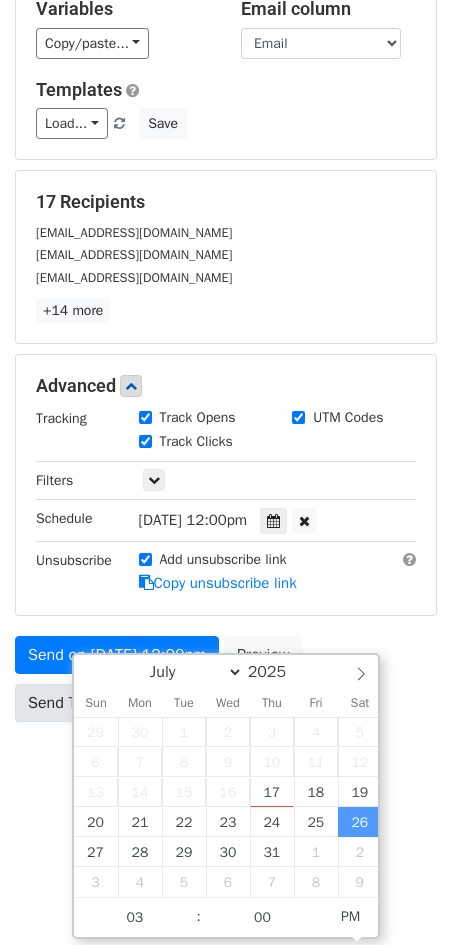 scroll, scrollTop: 74, scrollLeft: 0, axis: vertical 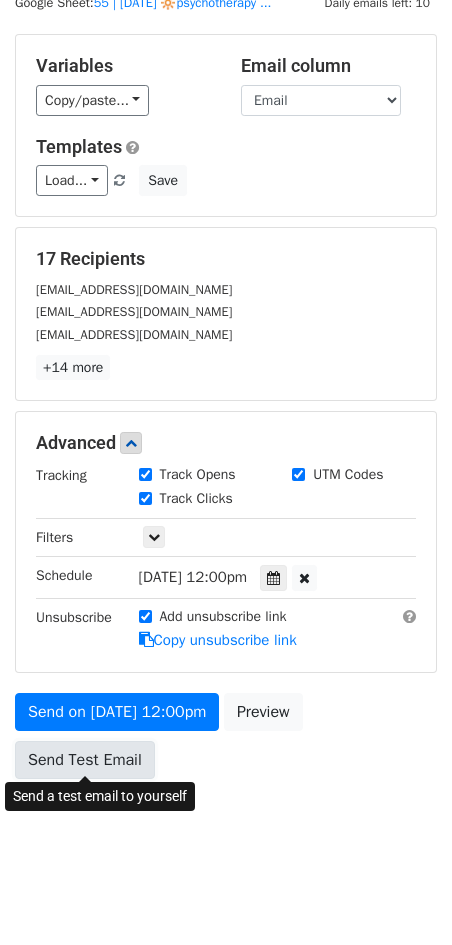 click on "Send on [DATE] 12:00pm
Preview
Send Test Email" at bounding box center (226, 741) 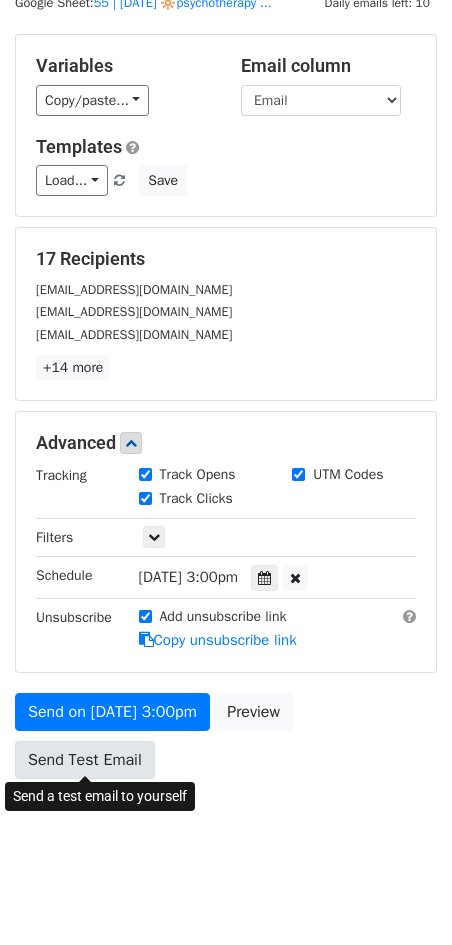 scroll, scrollTop: 0, scrollLeft: 0, axis: both 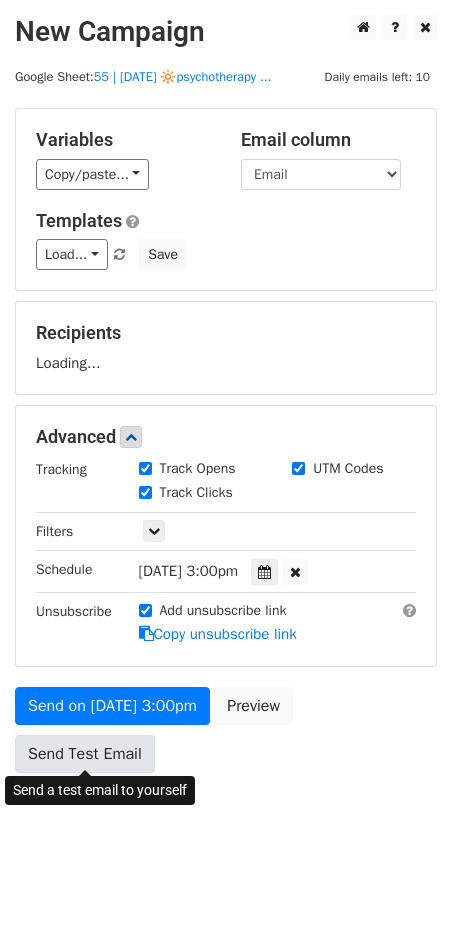 click on "Send Test Email" at bounding box center (85, 754) 